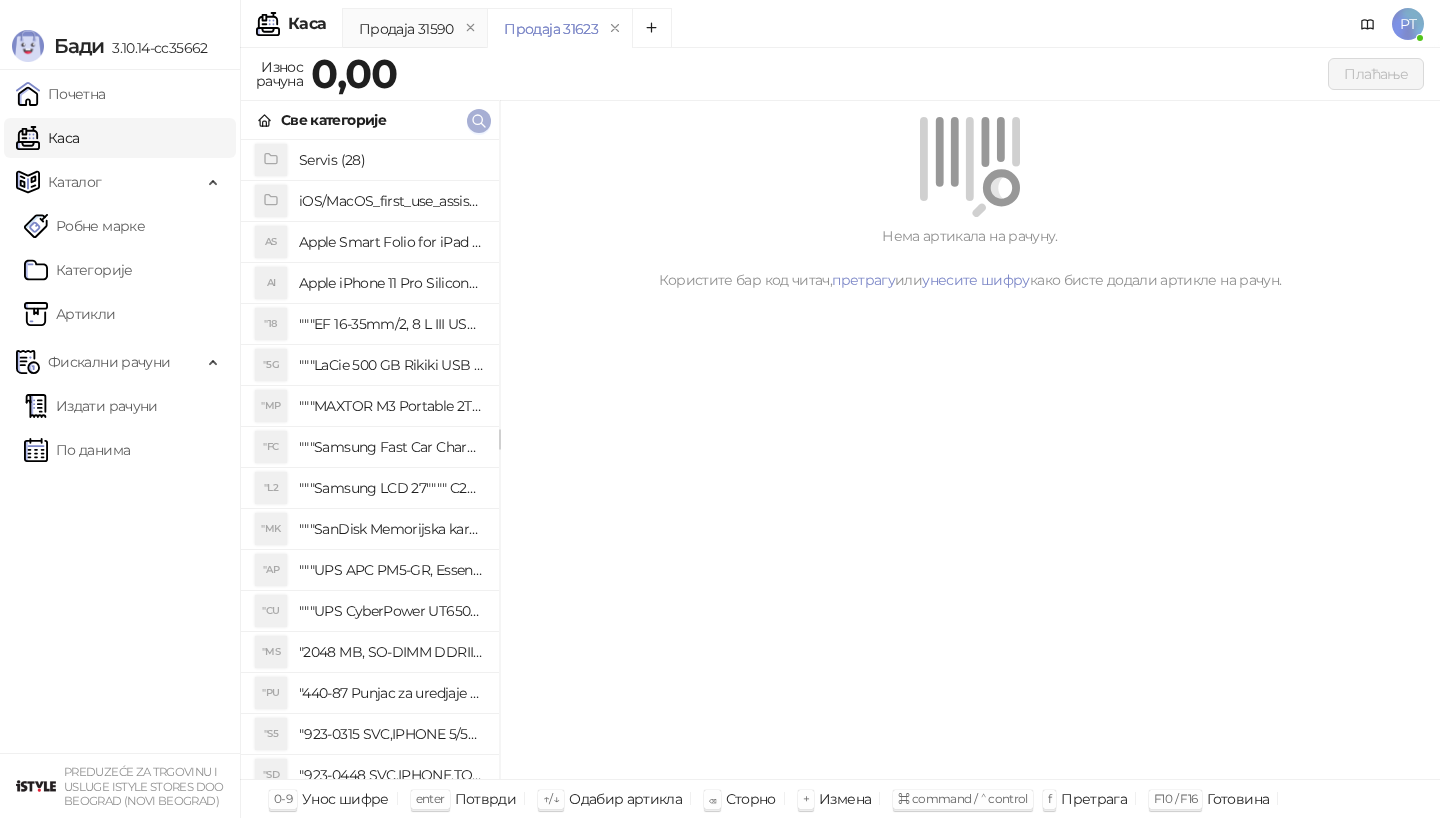 scroll, scrollTop: 0, scrollLeft: 0, axis: both 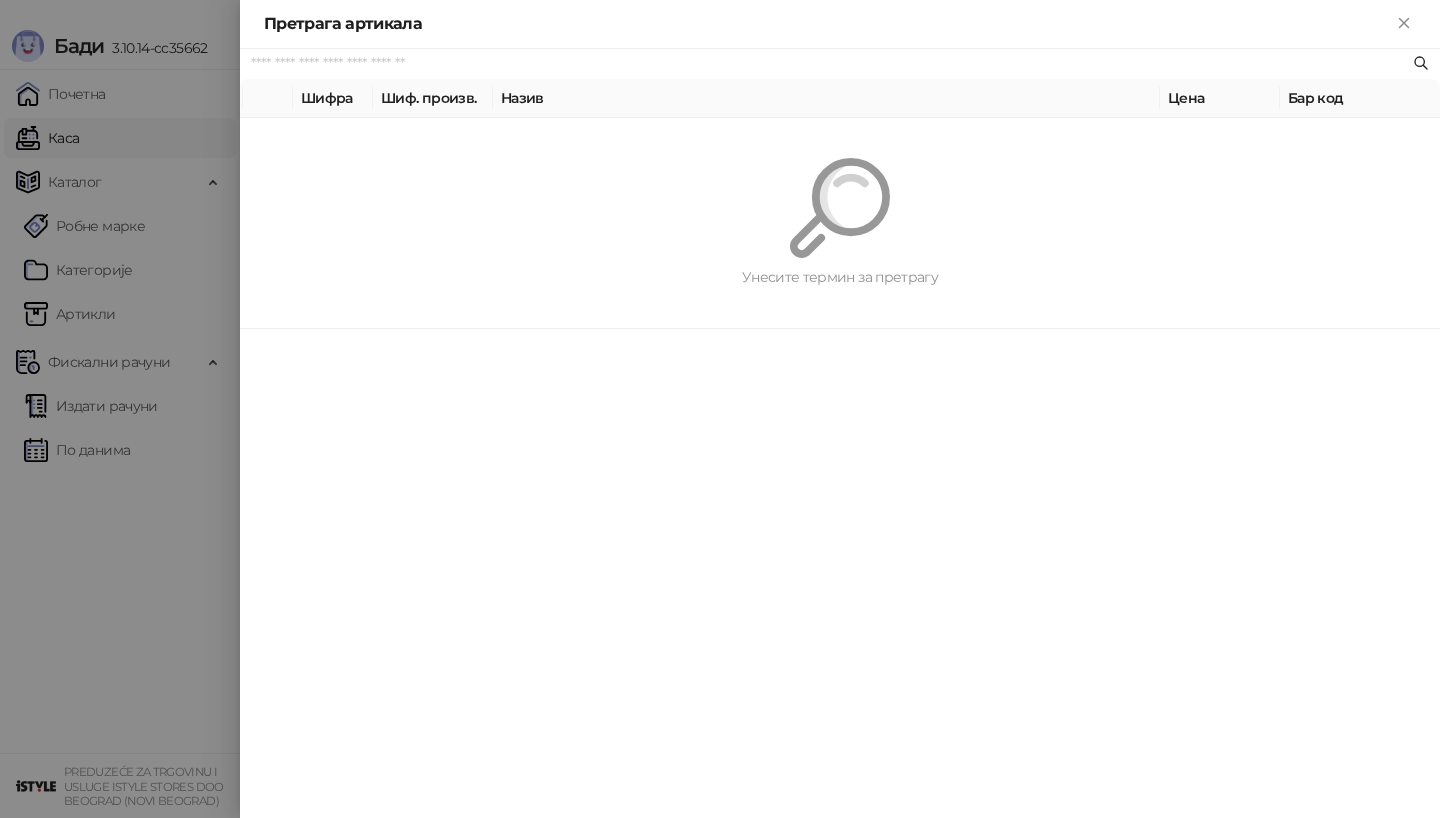 paste on "*********" 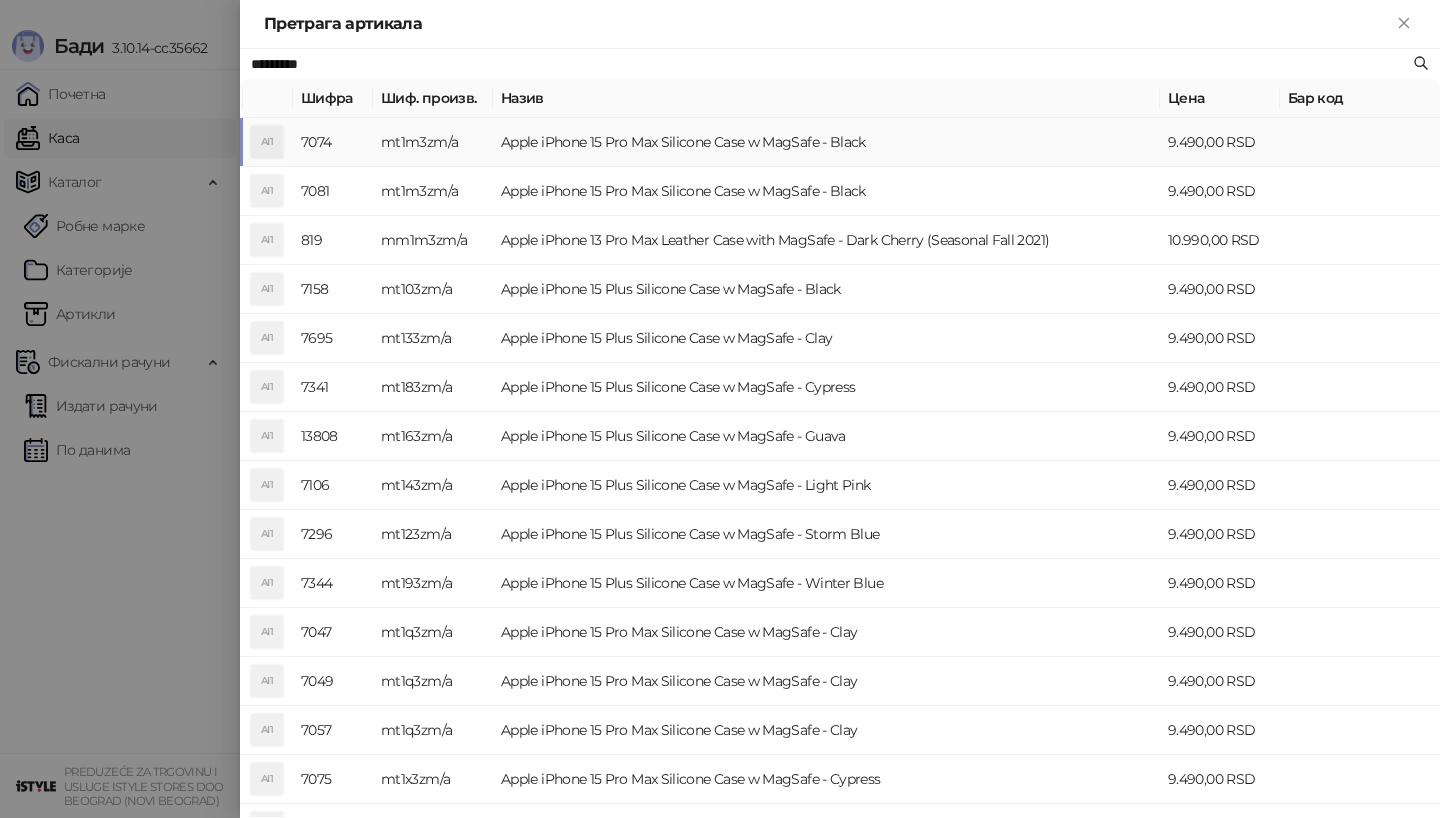 type on "*********" 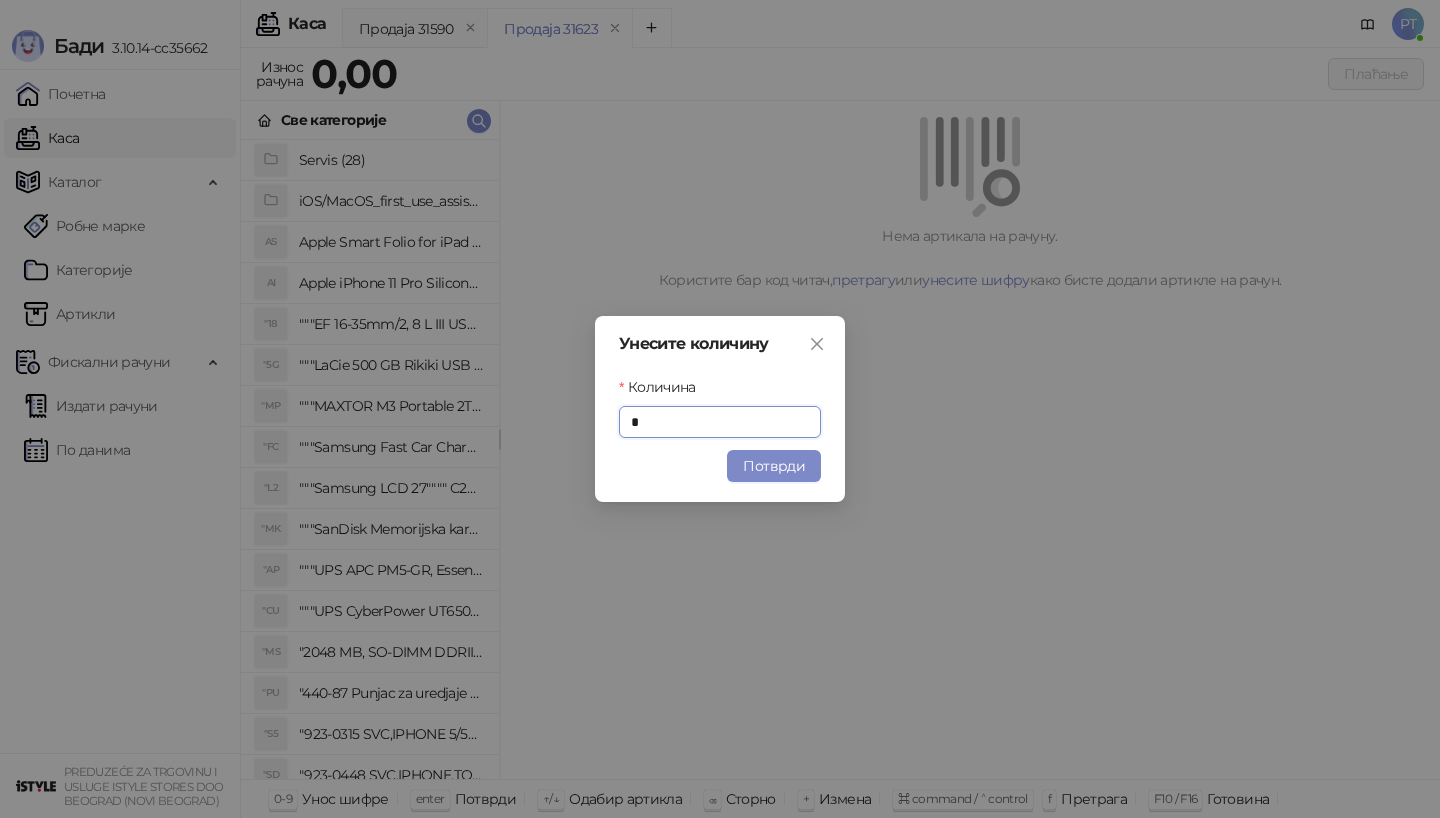 click on "Унесите количину Количина * Потврди" at bounding box center [720, 409] 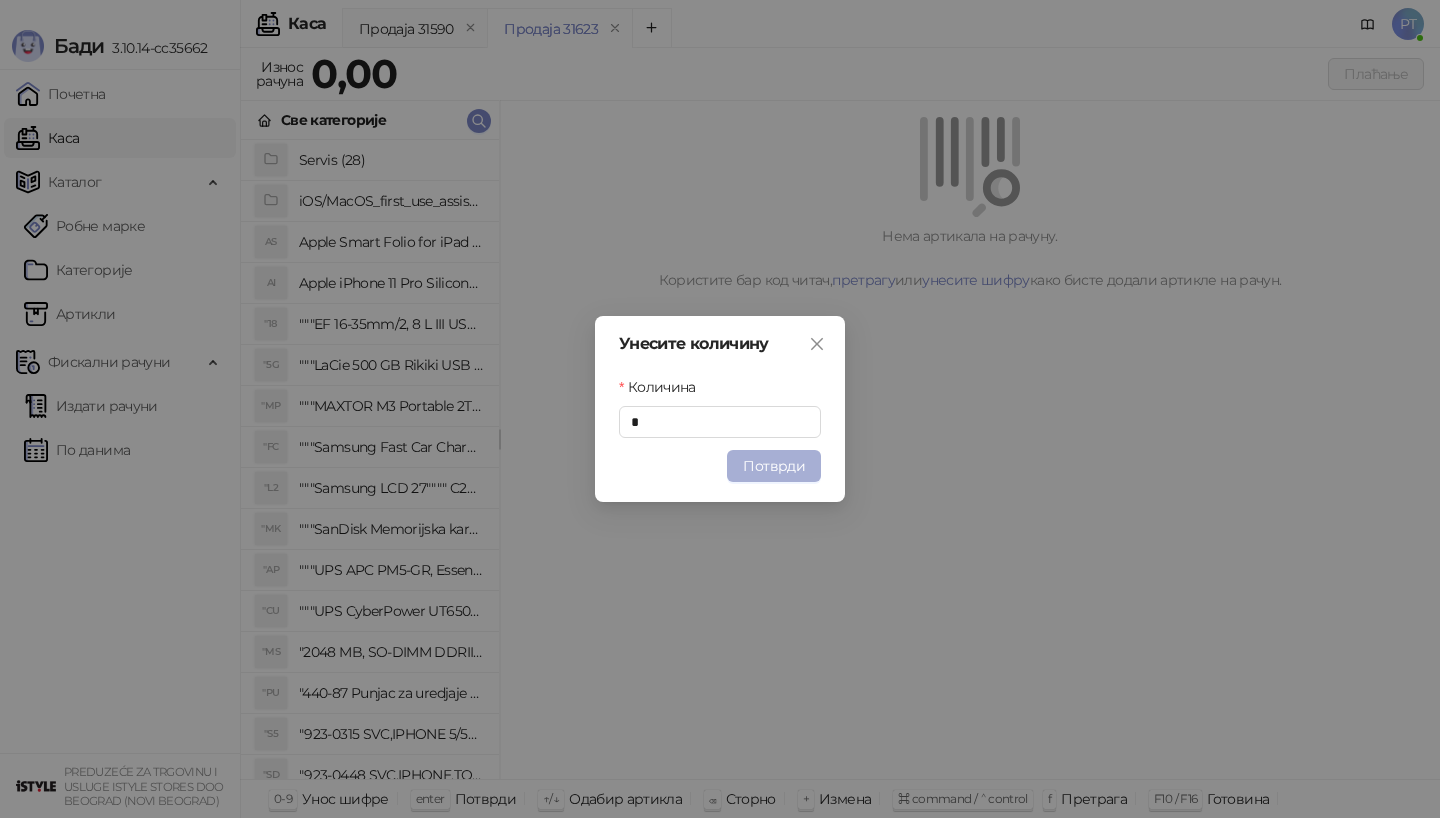 click on "Потврди" at bounding box center (774, 466) 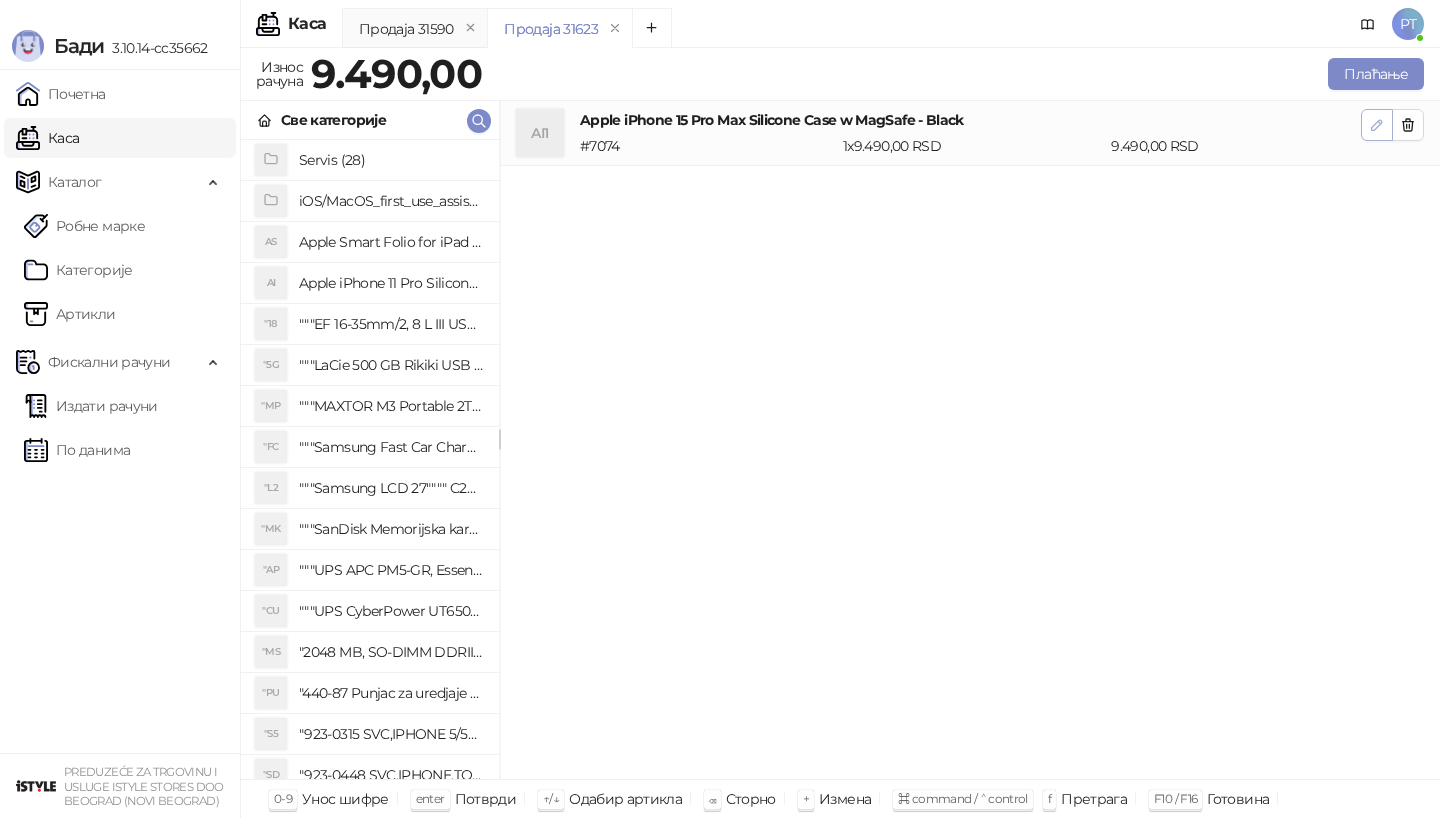 click 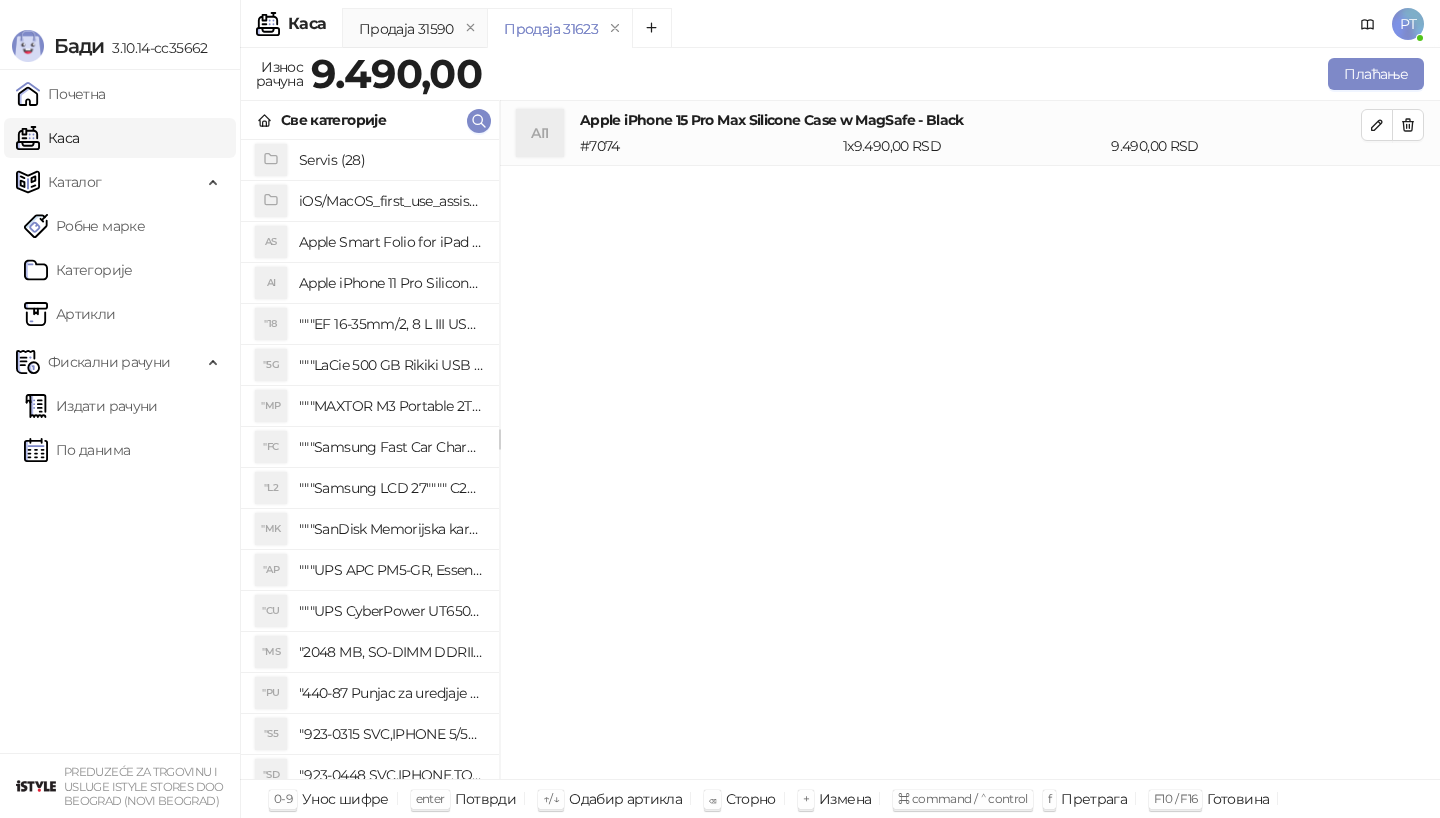 type on "*" 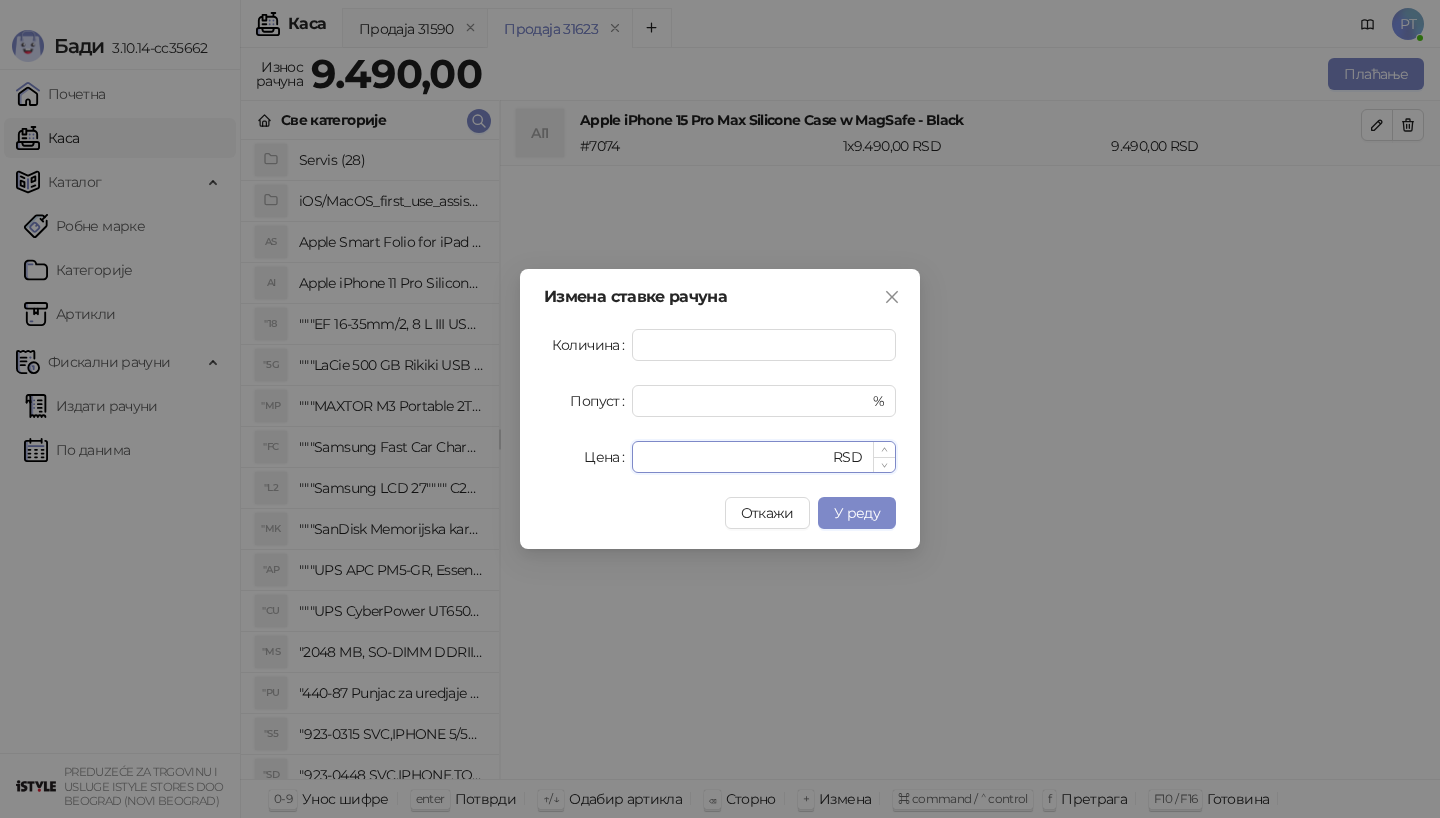 click on "****" at bounding box center (736, 457) 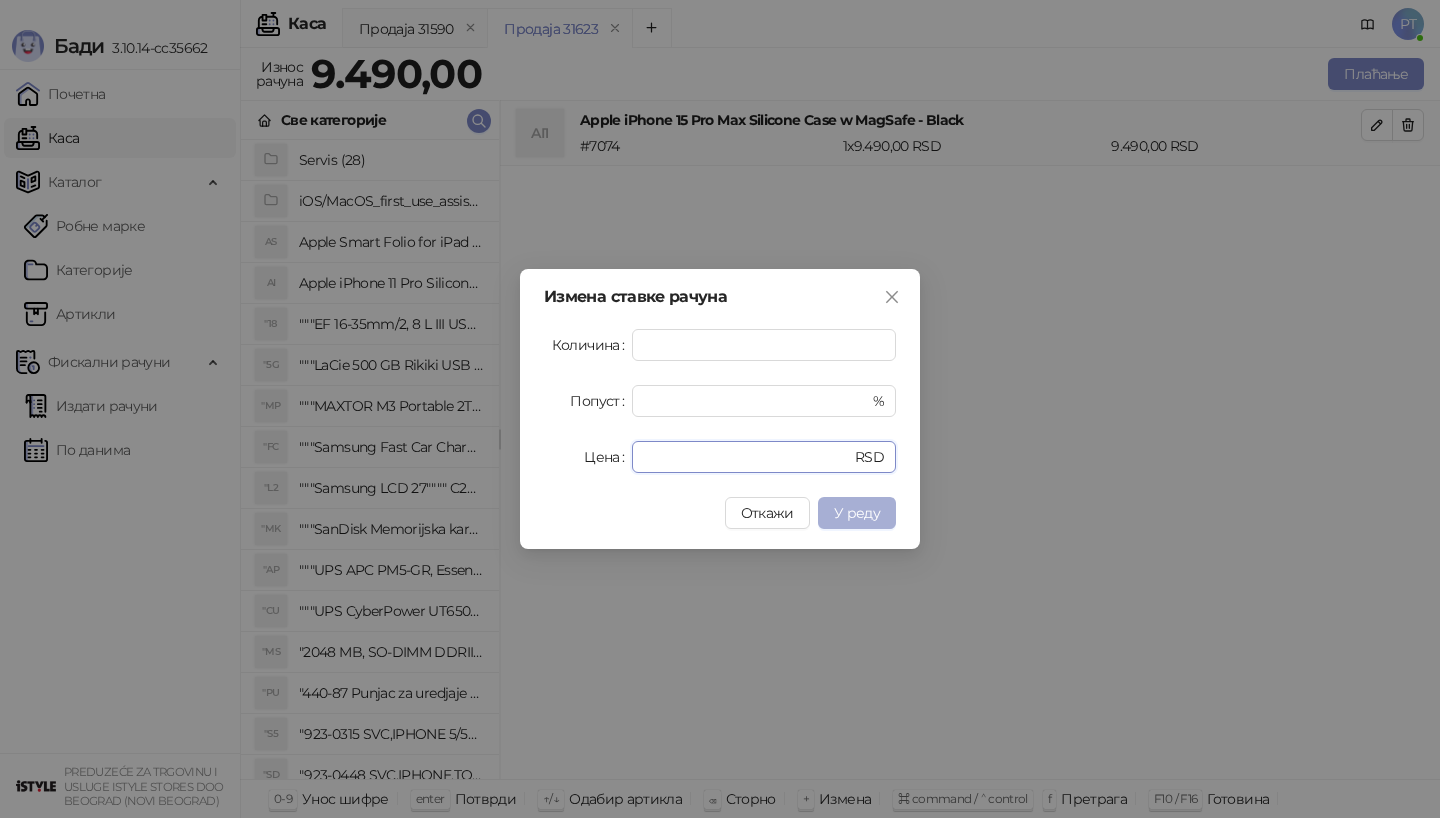type on "****" 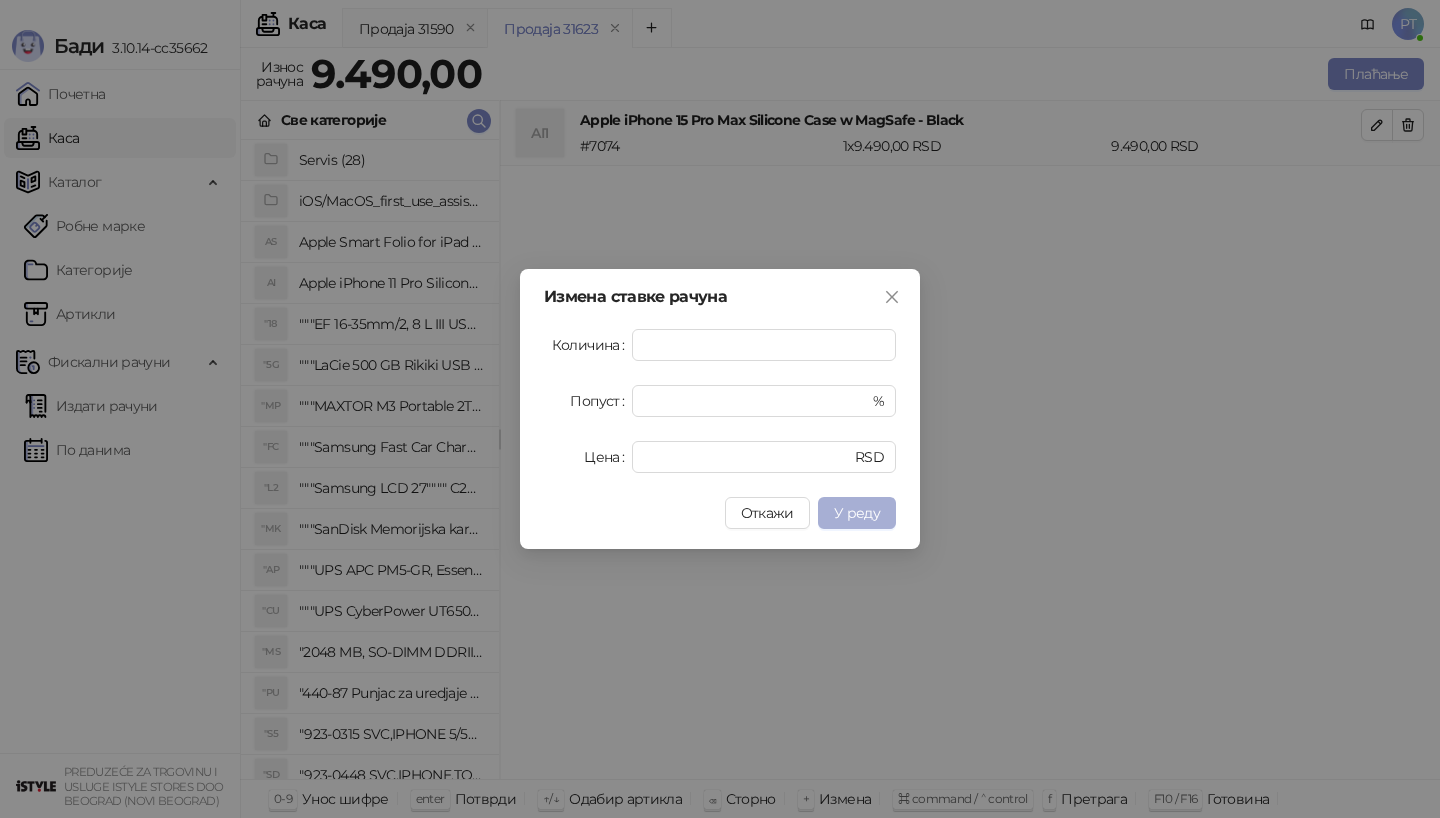 click on "У реду" at bounding box center [857, 513] 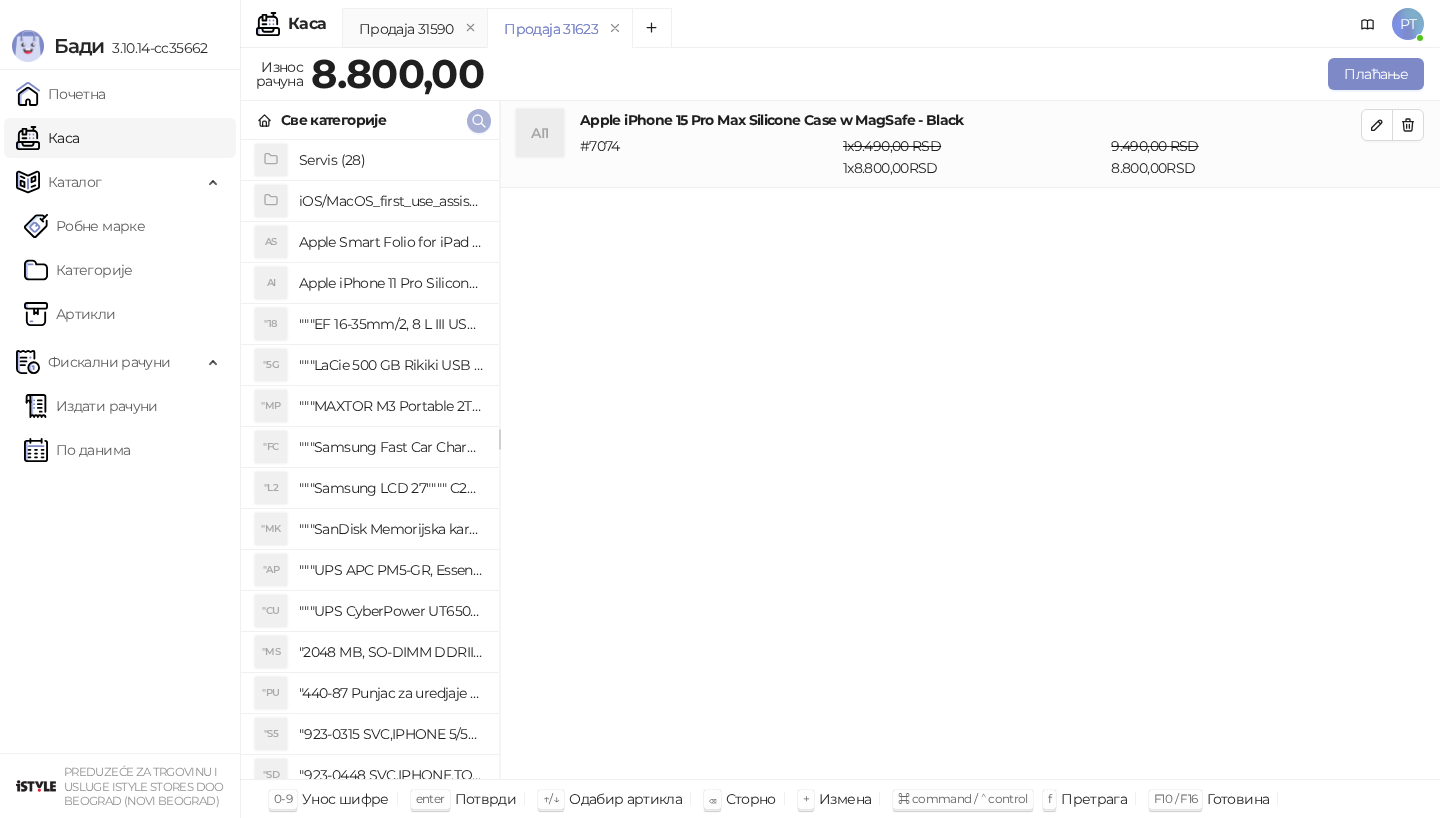 click 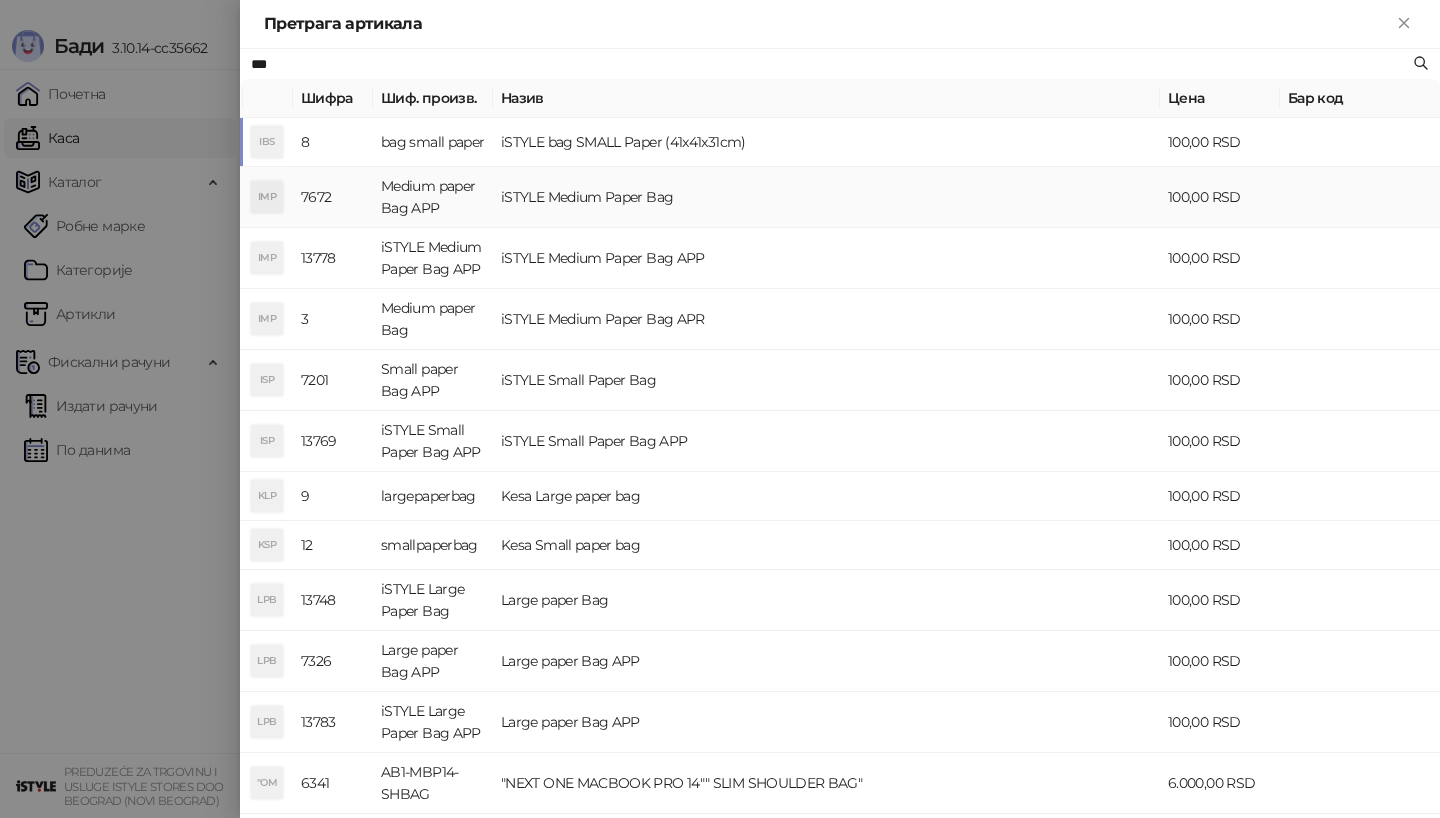 type on "***" 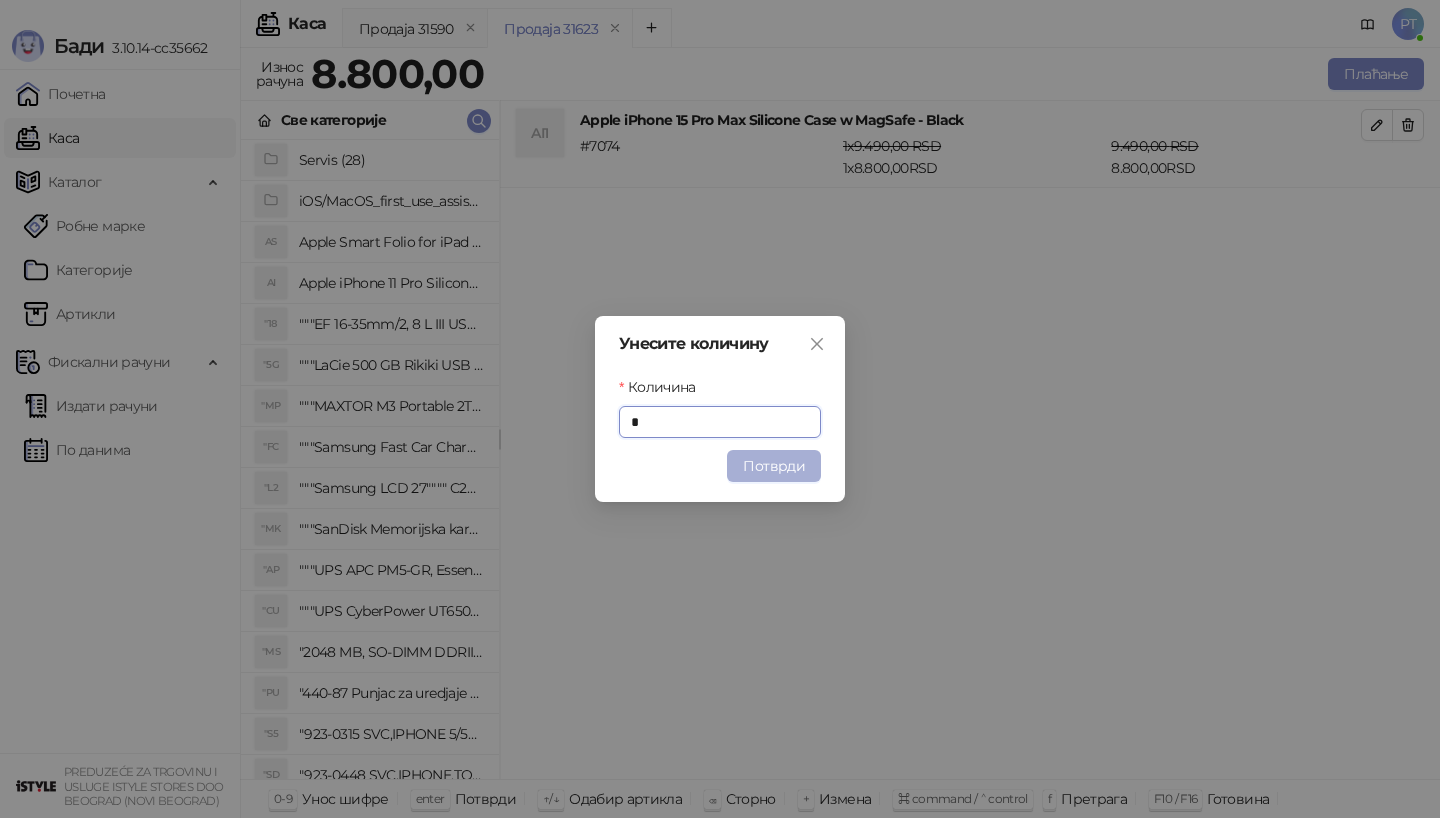 click on "Потврди" at bounding box center (774, 466) 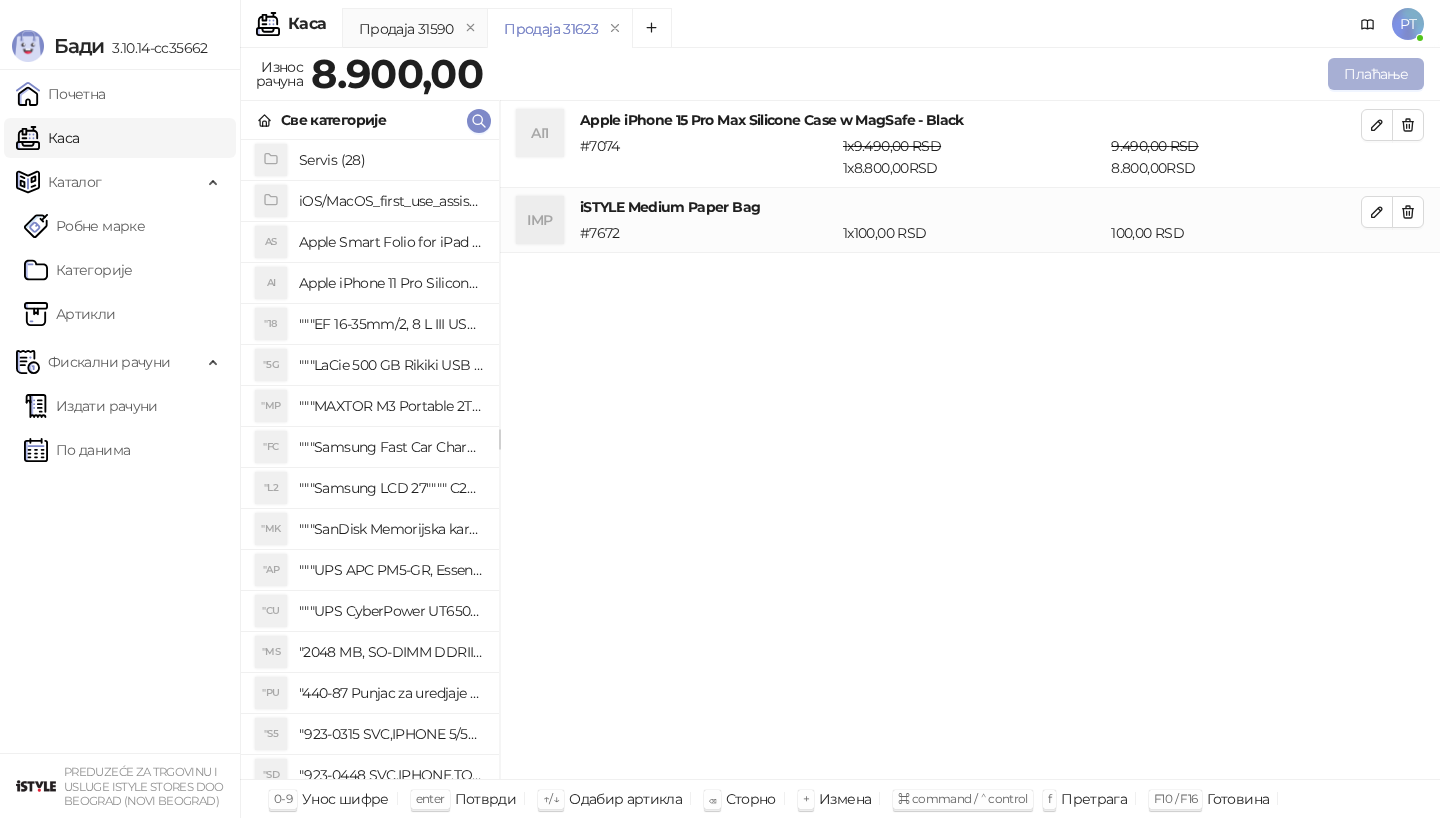 click on "Плаћање" at bounding box center [1376, 74] 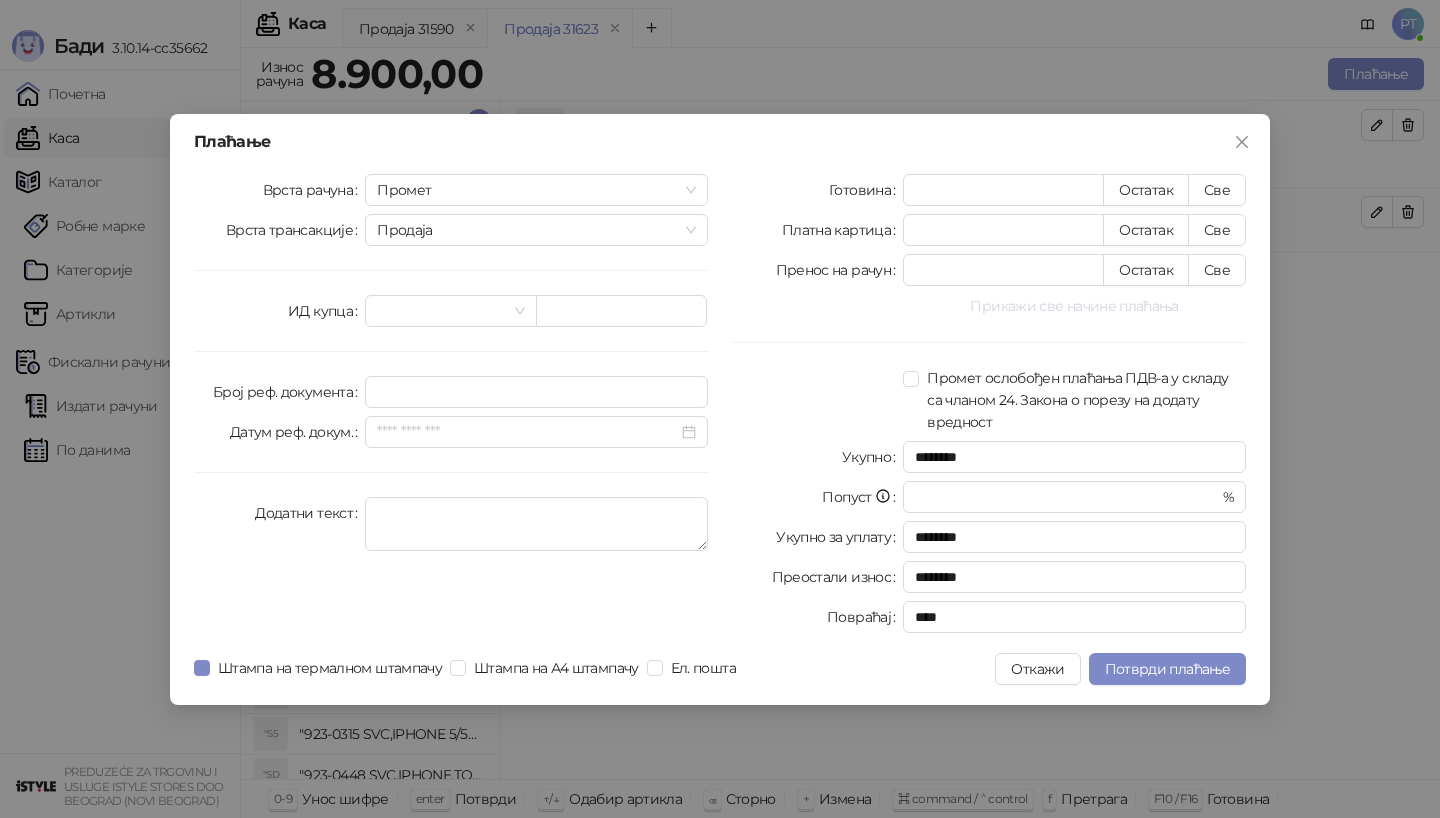 click on "Прикажи све начине плаћања" at bounding box center (1074, 306) 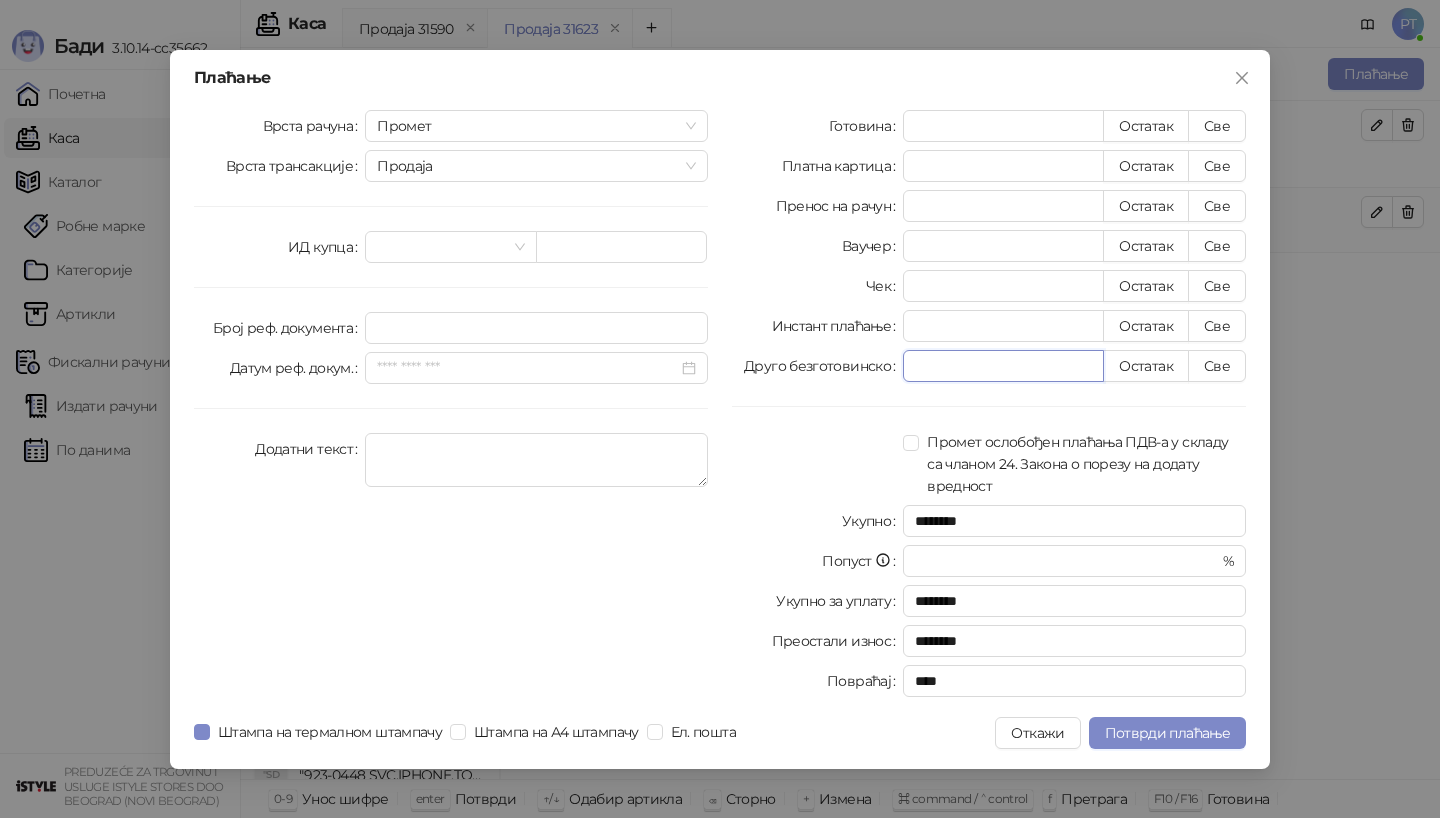 click on "*" at bounding box center [1003, 366] 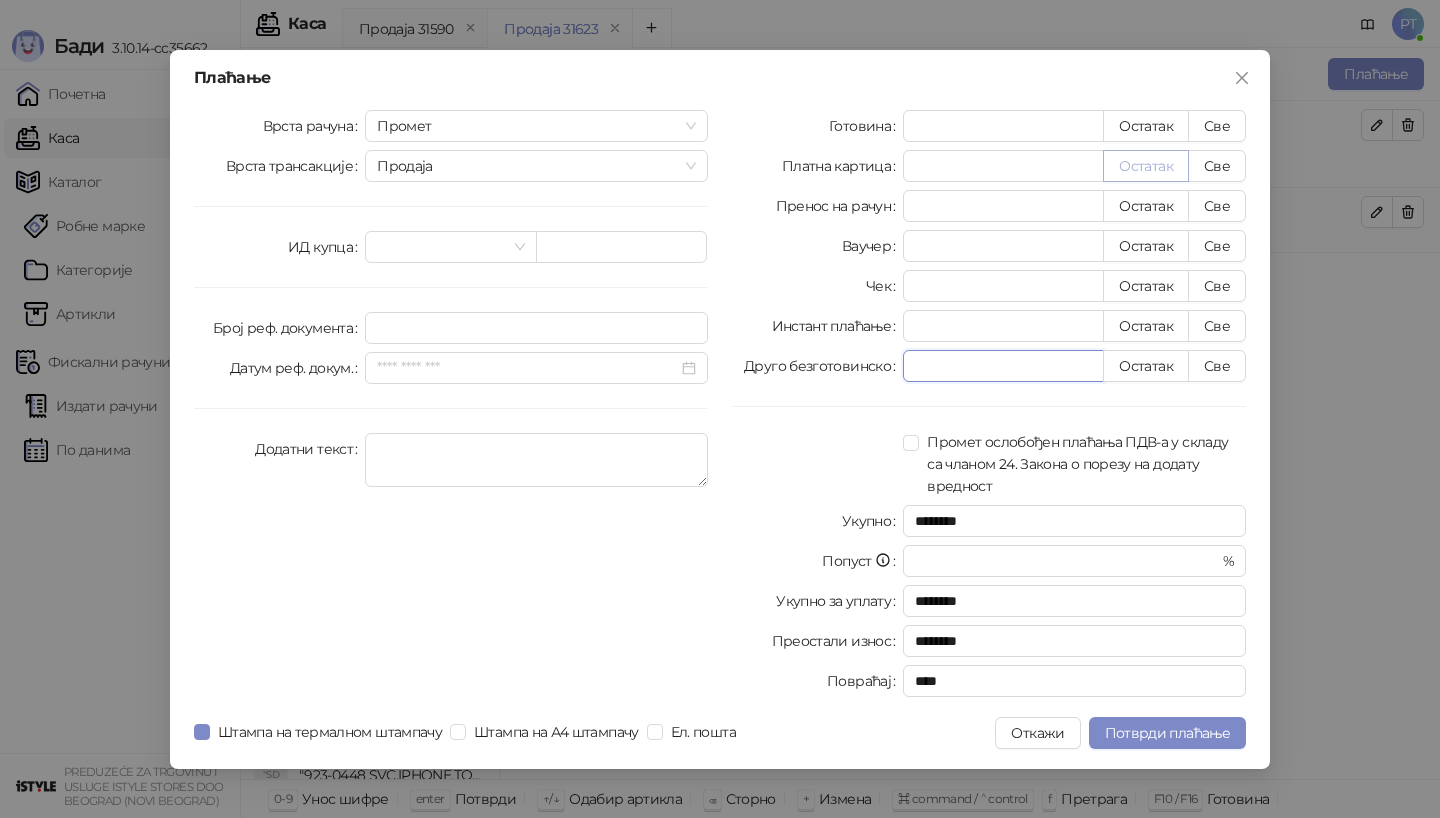 type on "****" 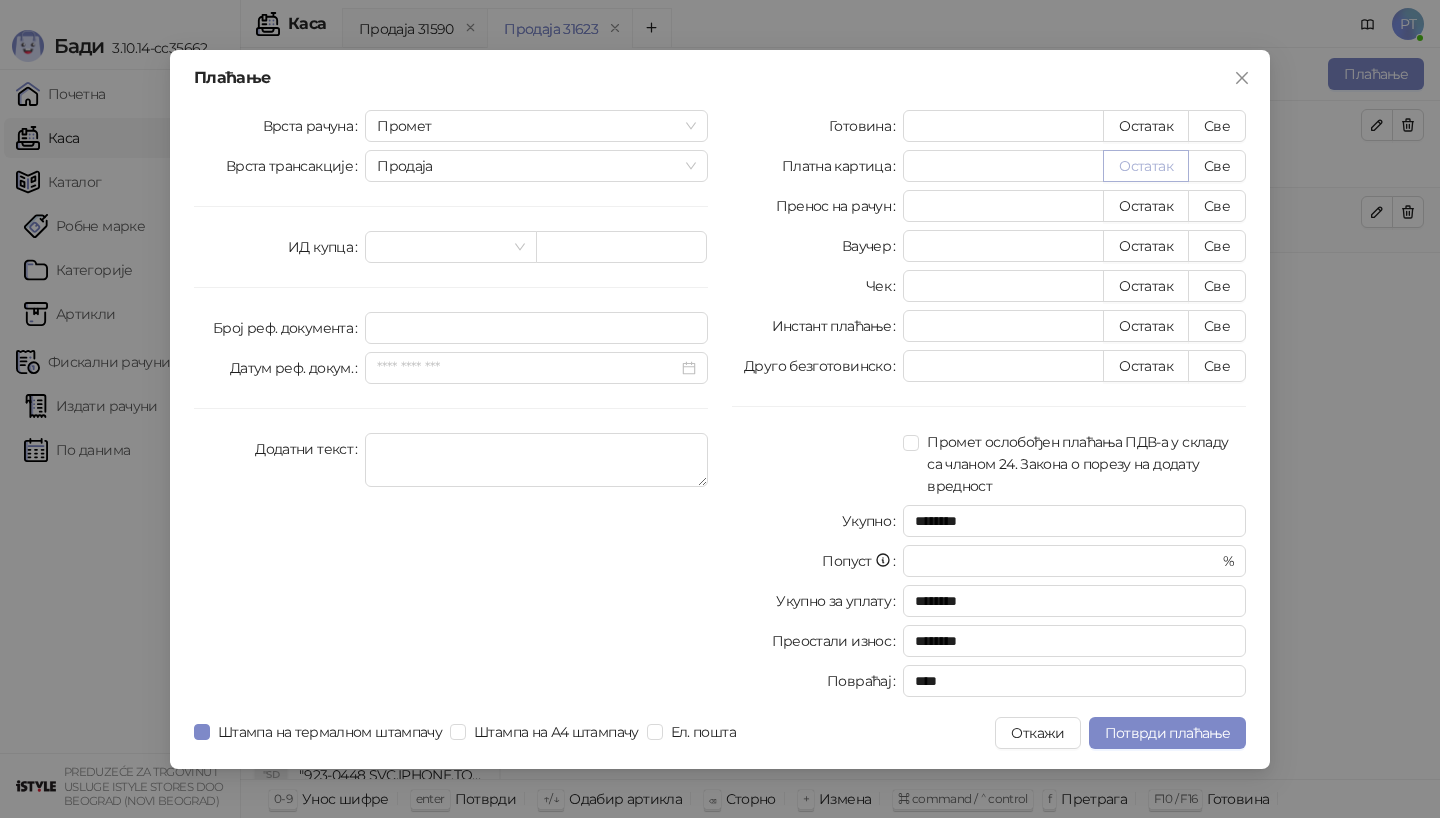 click on "Остатак" at bounding box center [1146, 166] 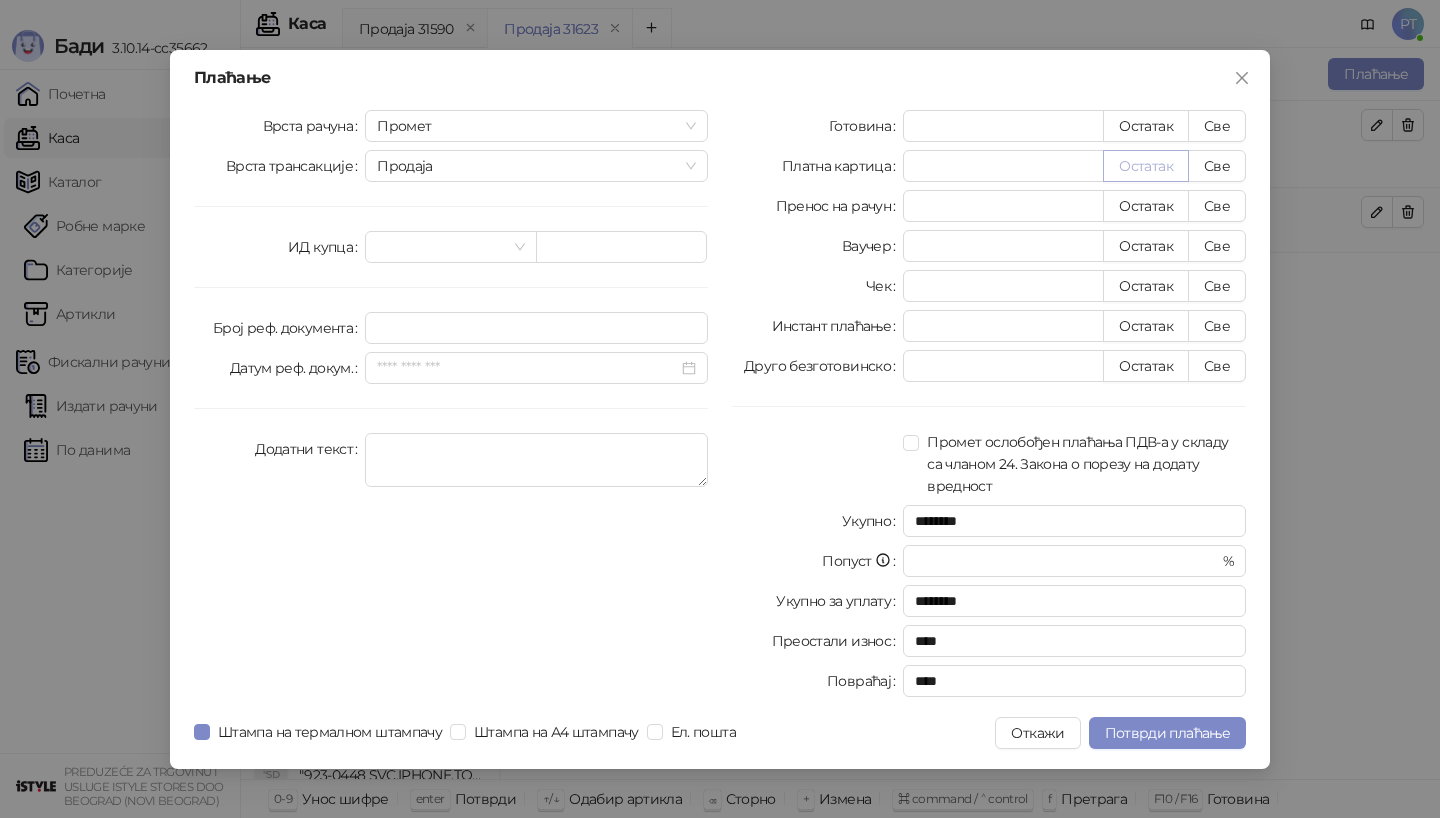 type 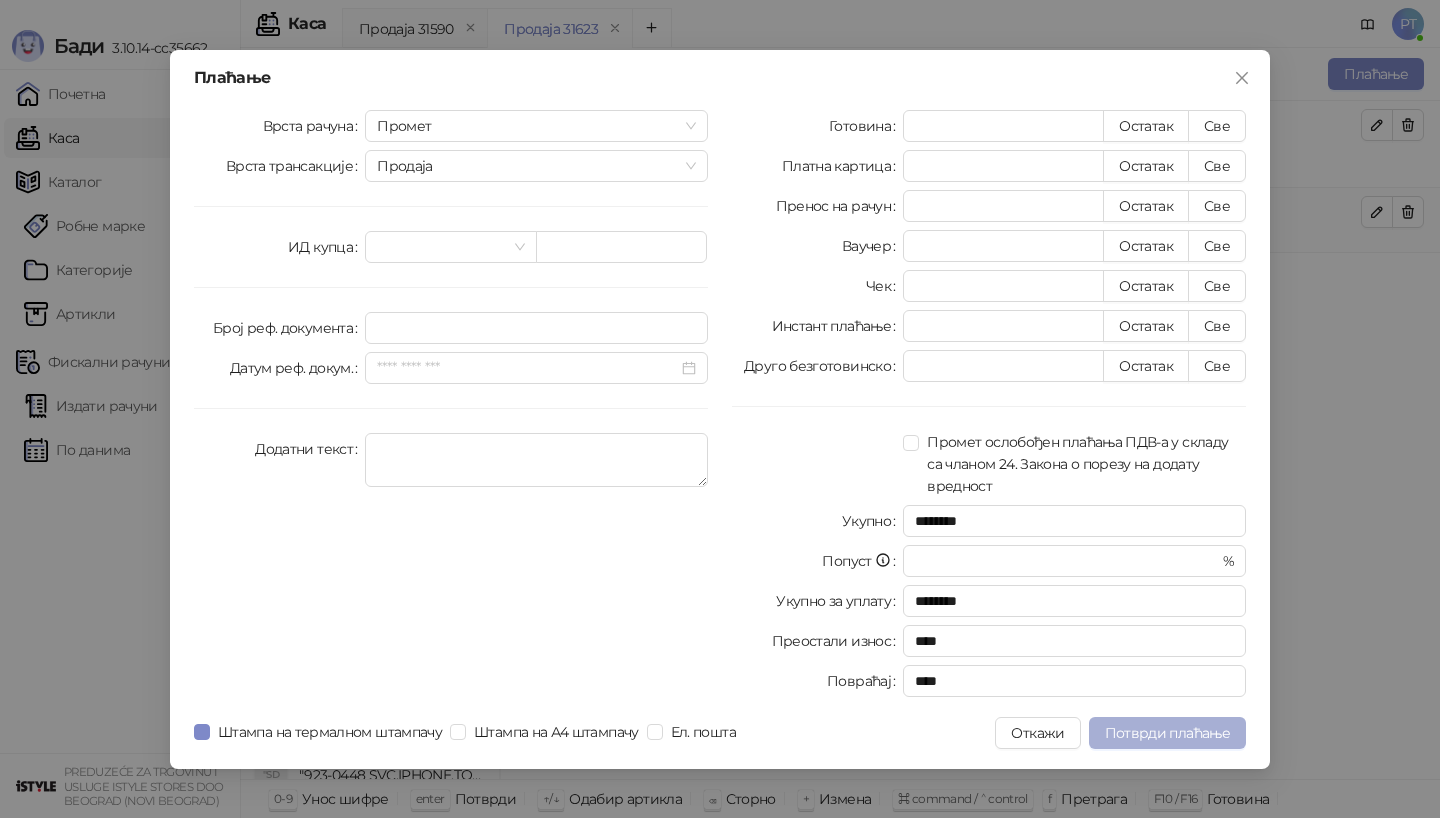 click on "Потврди плаћање" at bounding box center (1167, 733) 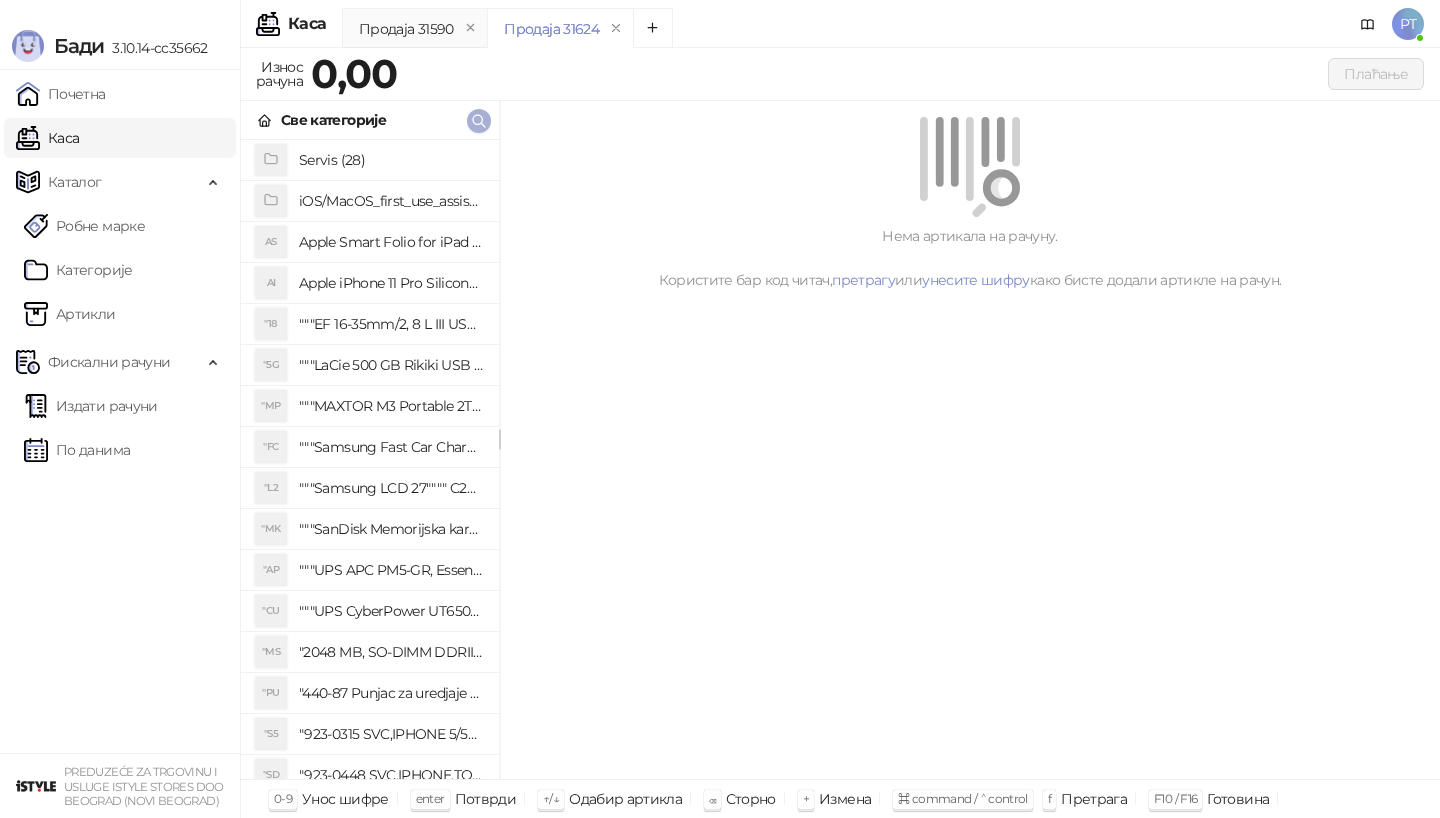 click 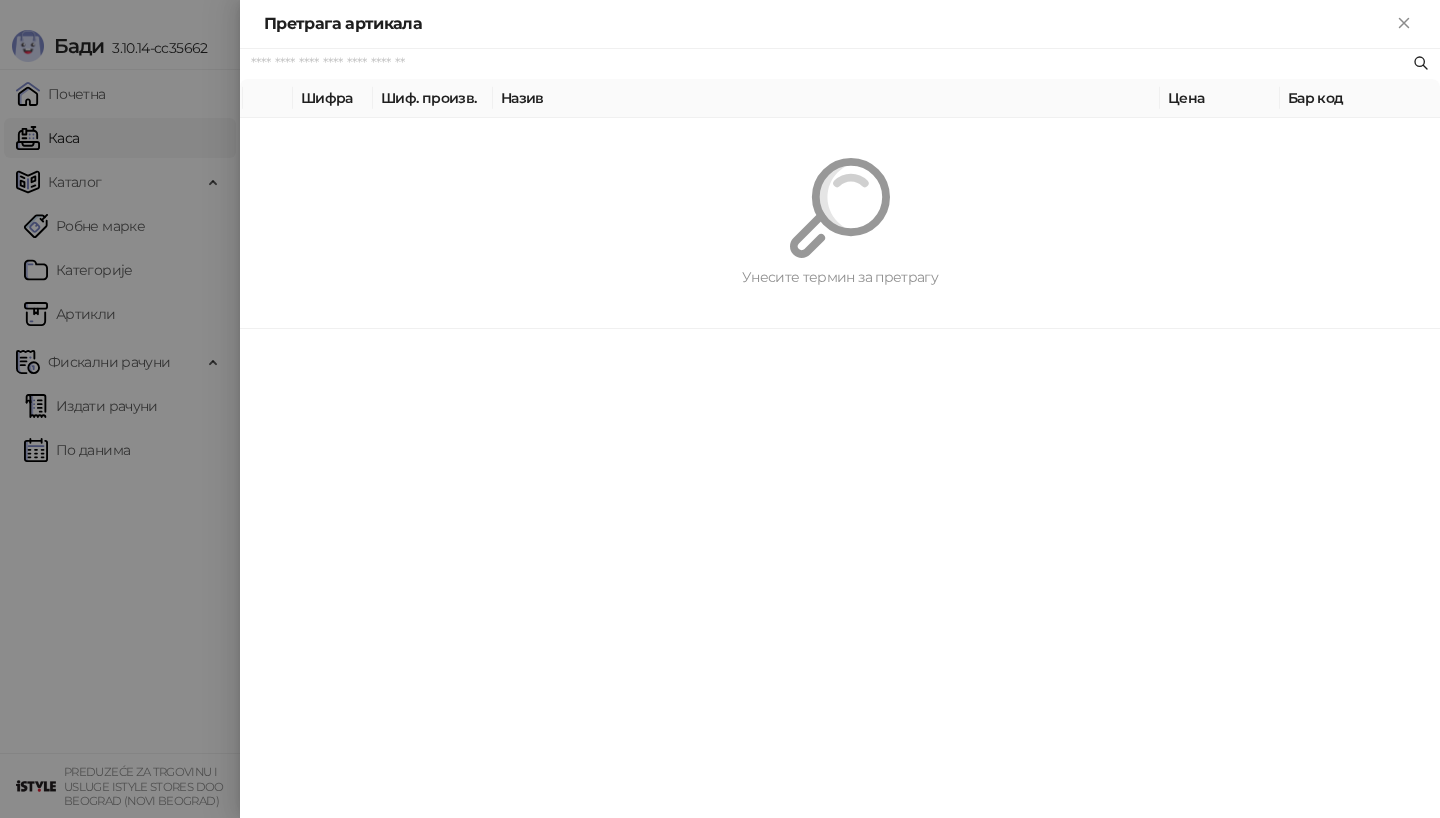 paste on "*********" 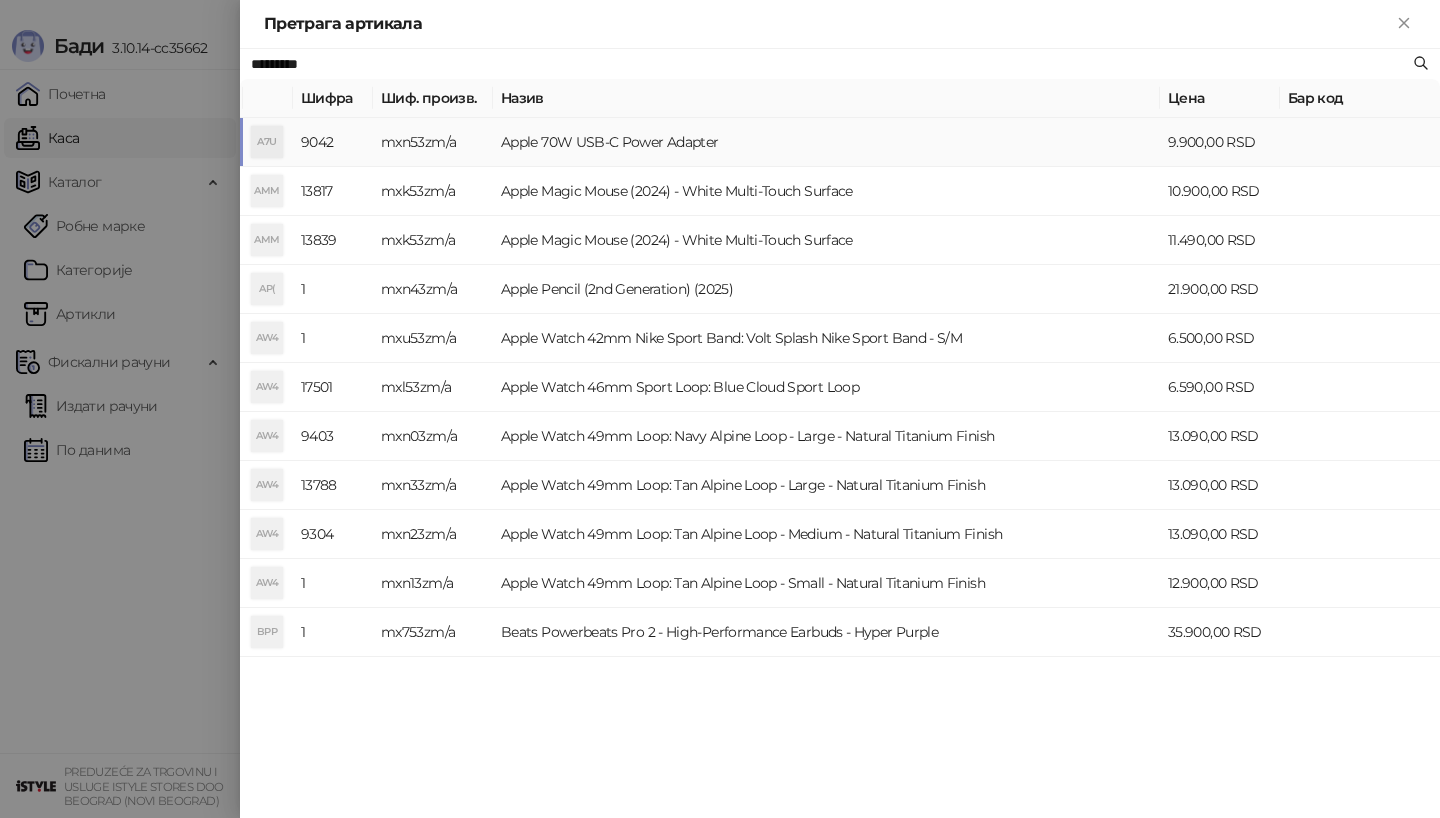 click on "mxn53zm/a" at bounding box center (433, 142) 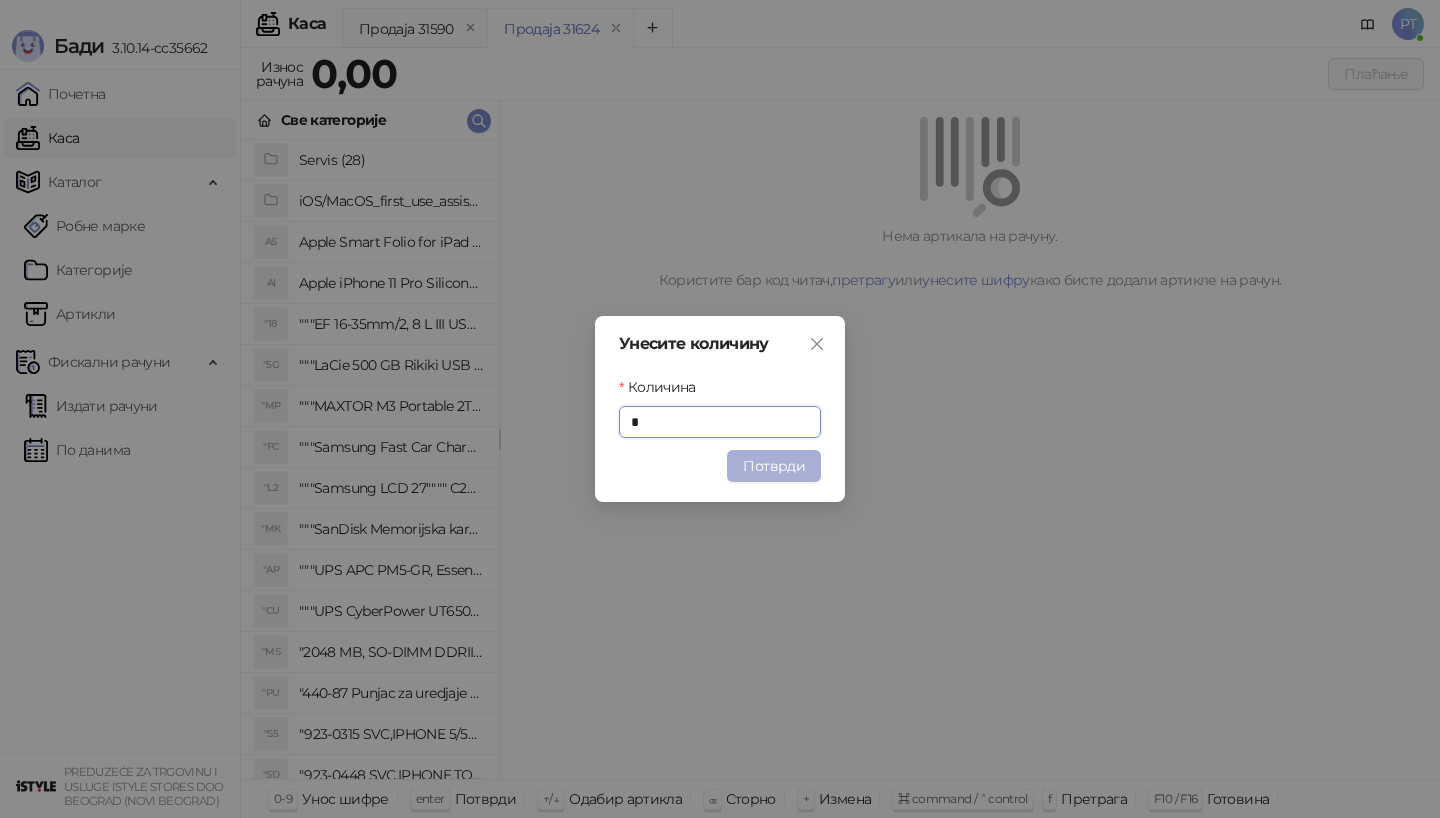 click on "Потврди" at bounding box center (774, 466) 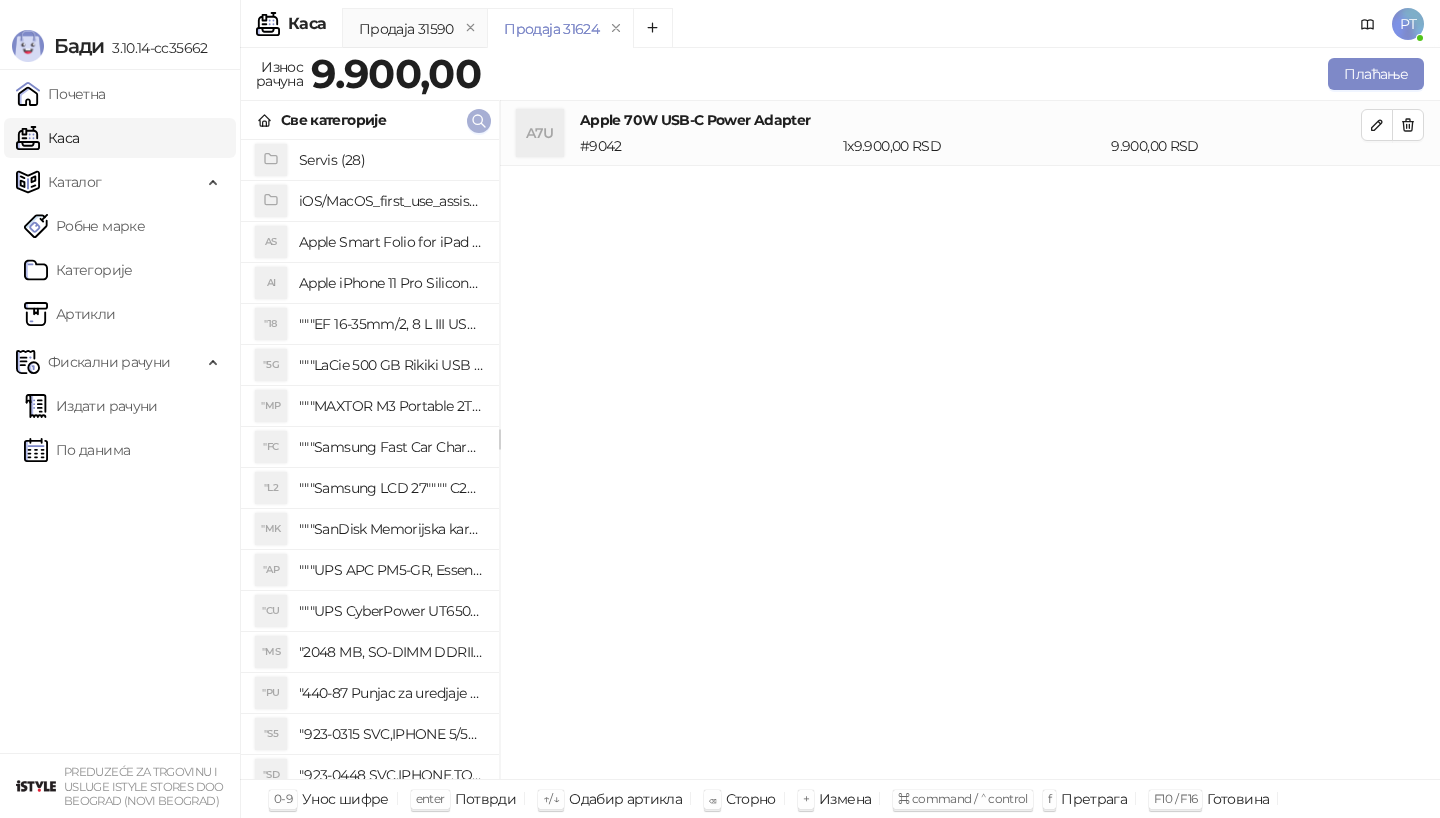 click 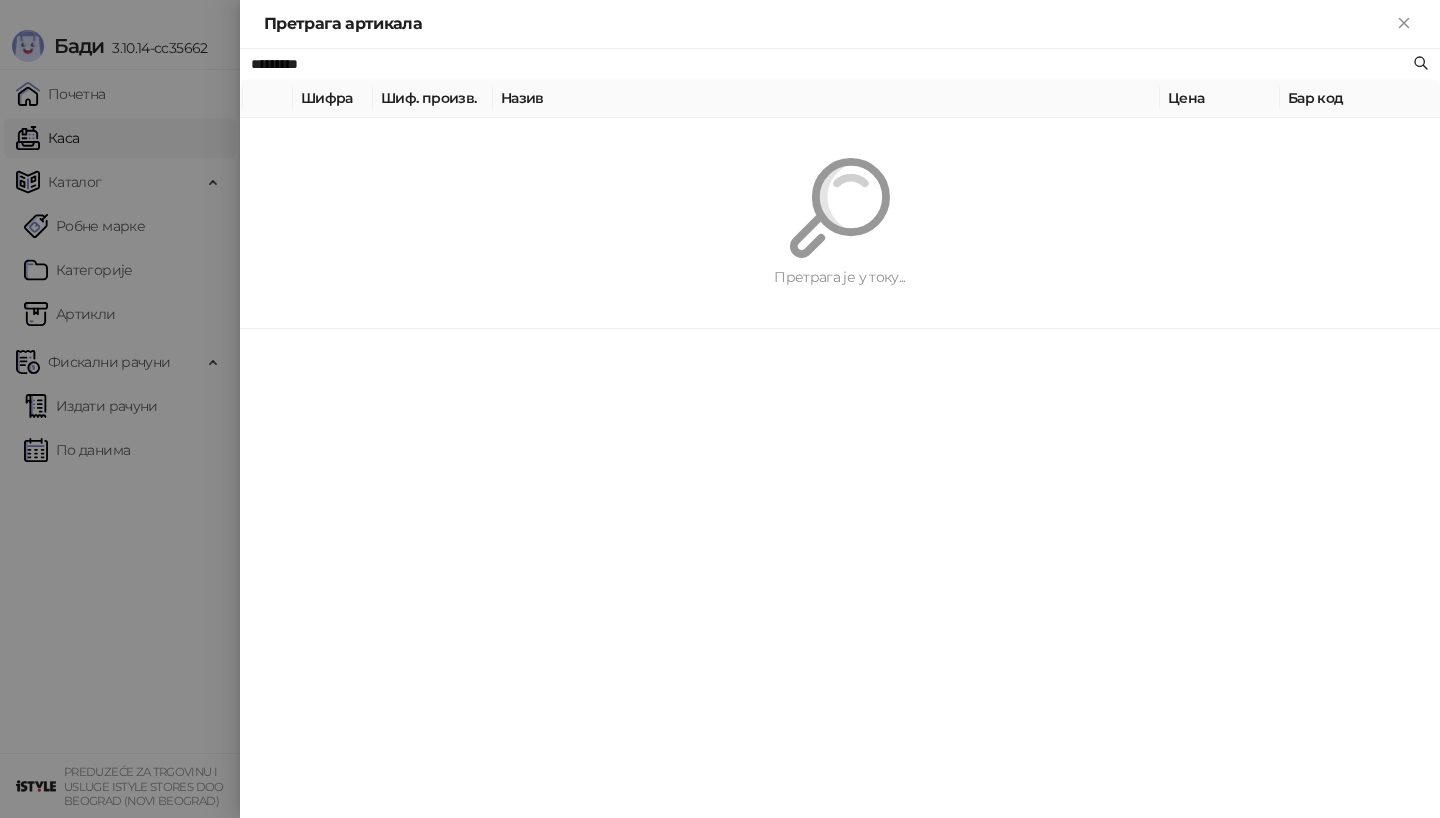 paste 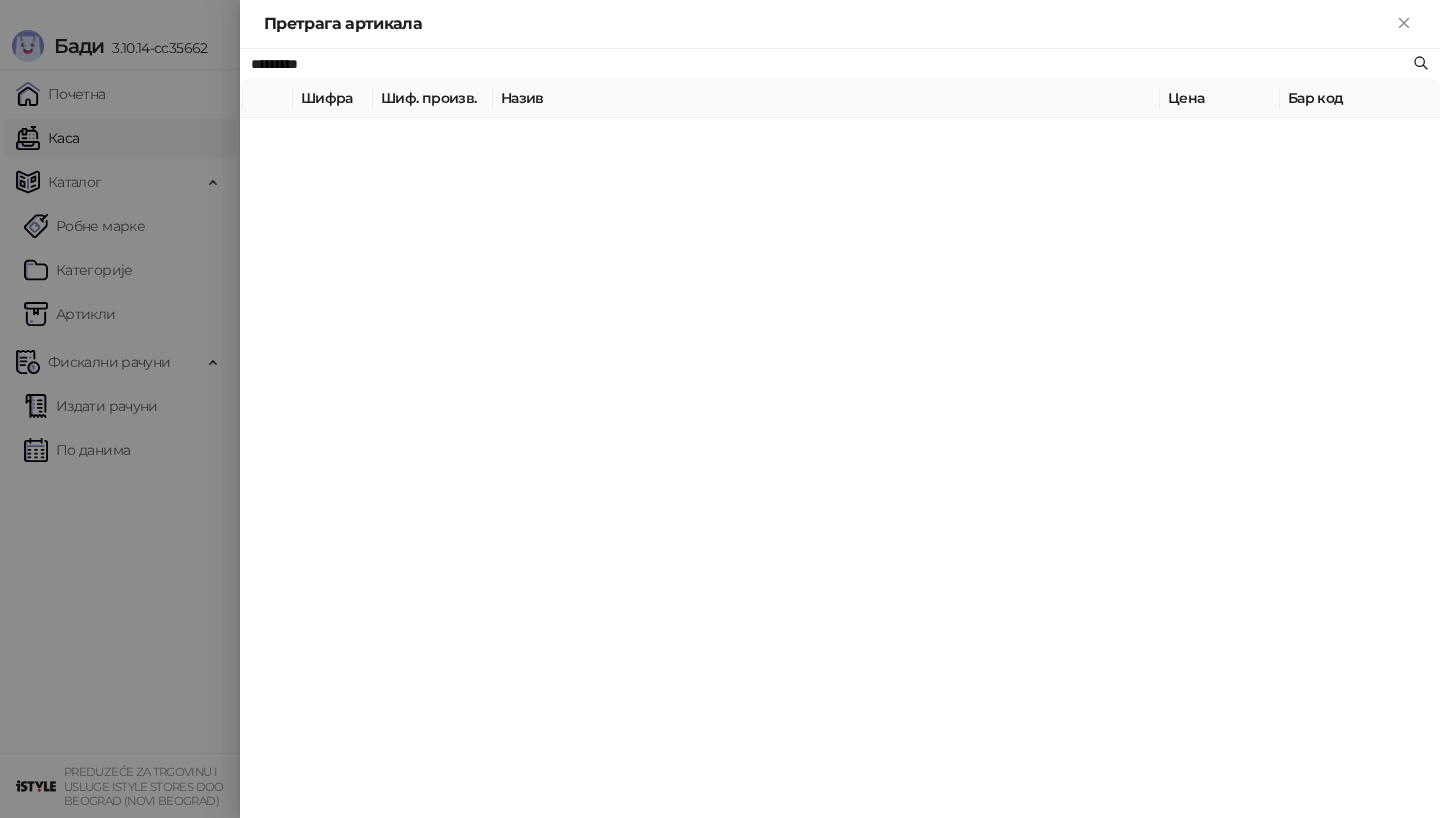 type on "*********" 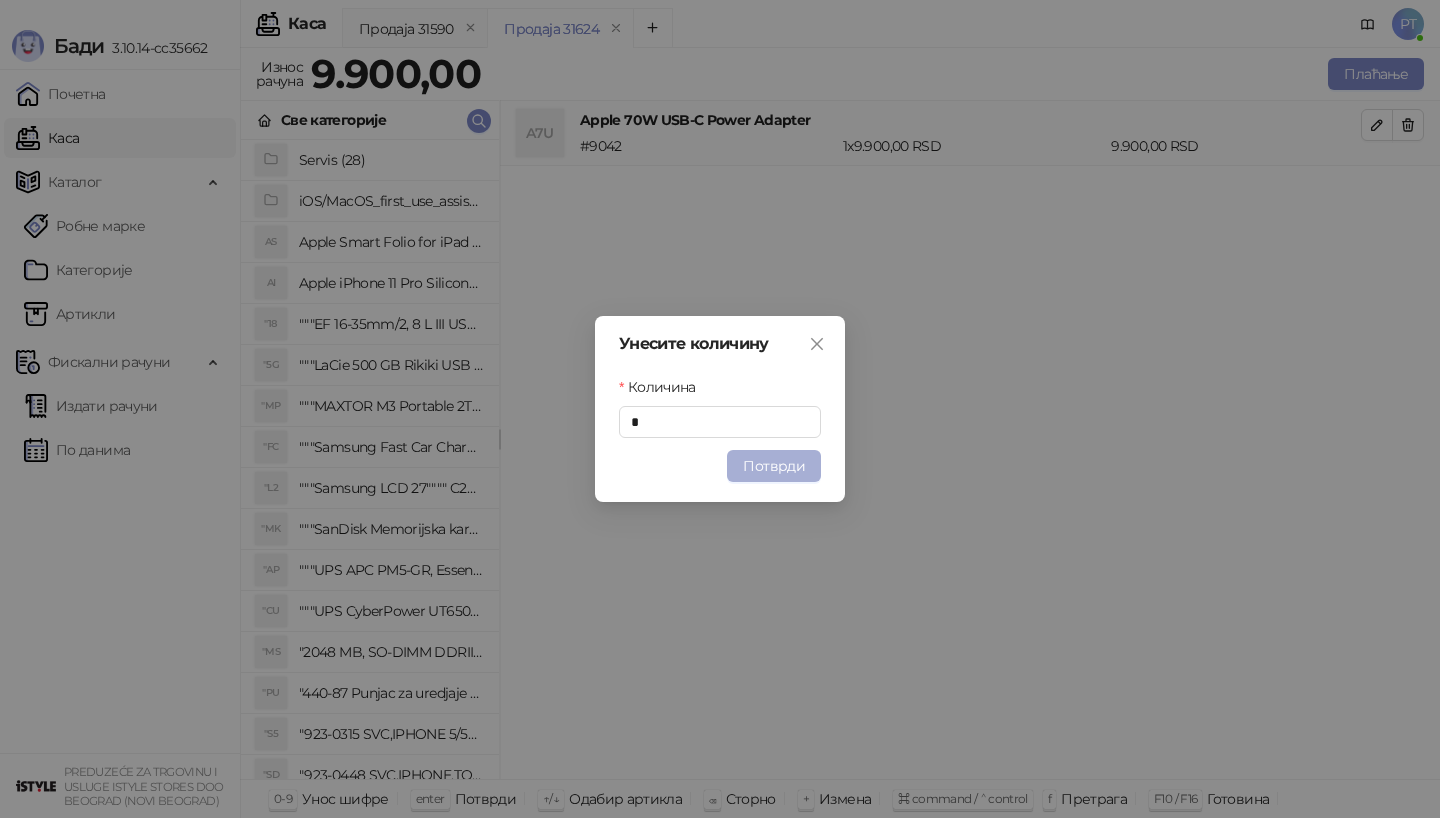 click on "Потврди" at bounding box center [774, 466] 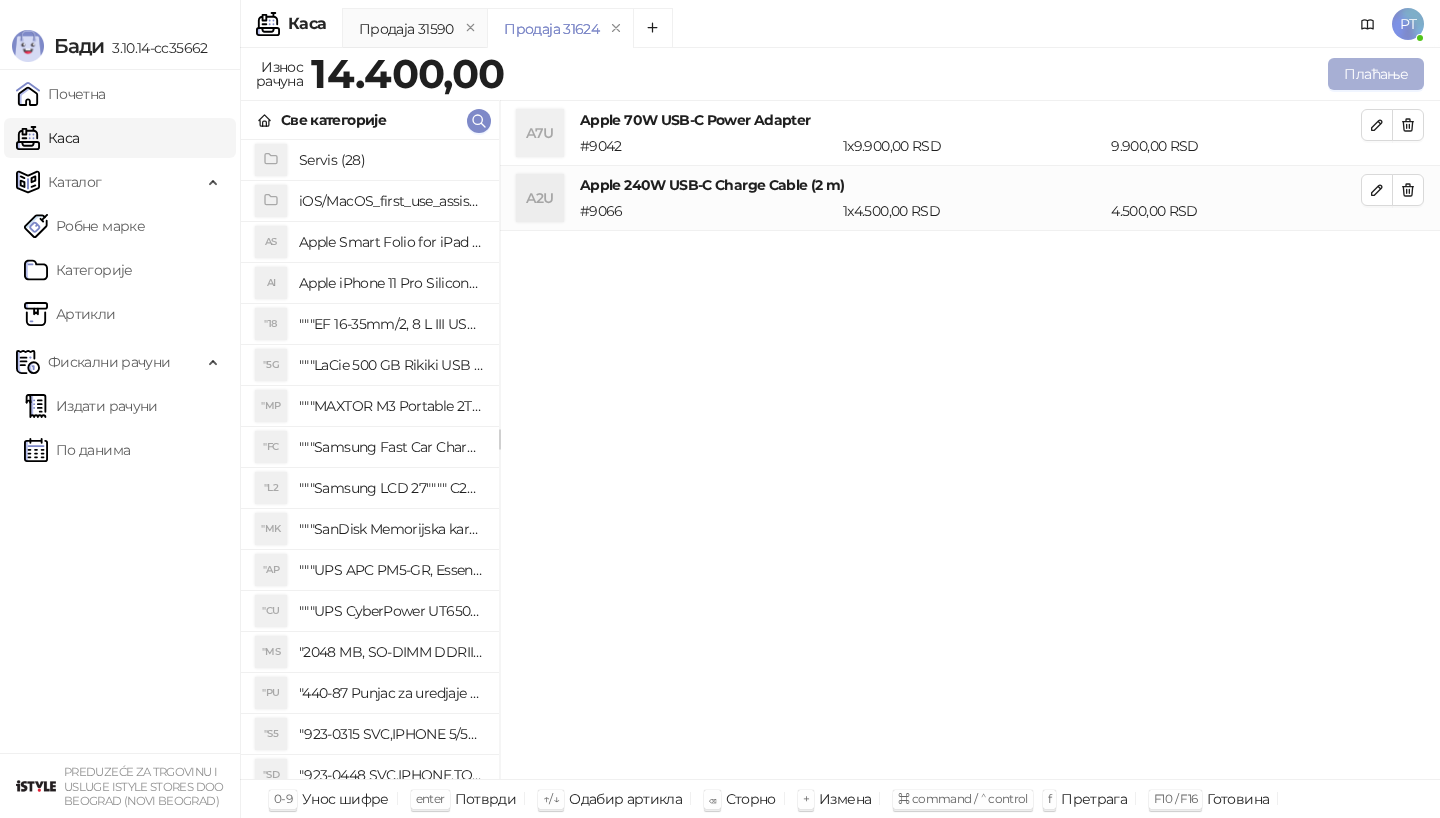 click on "Плаћање" at bounding box center [1376, 74] 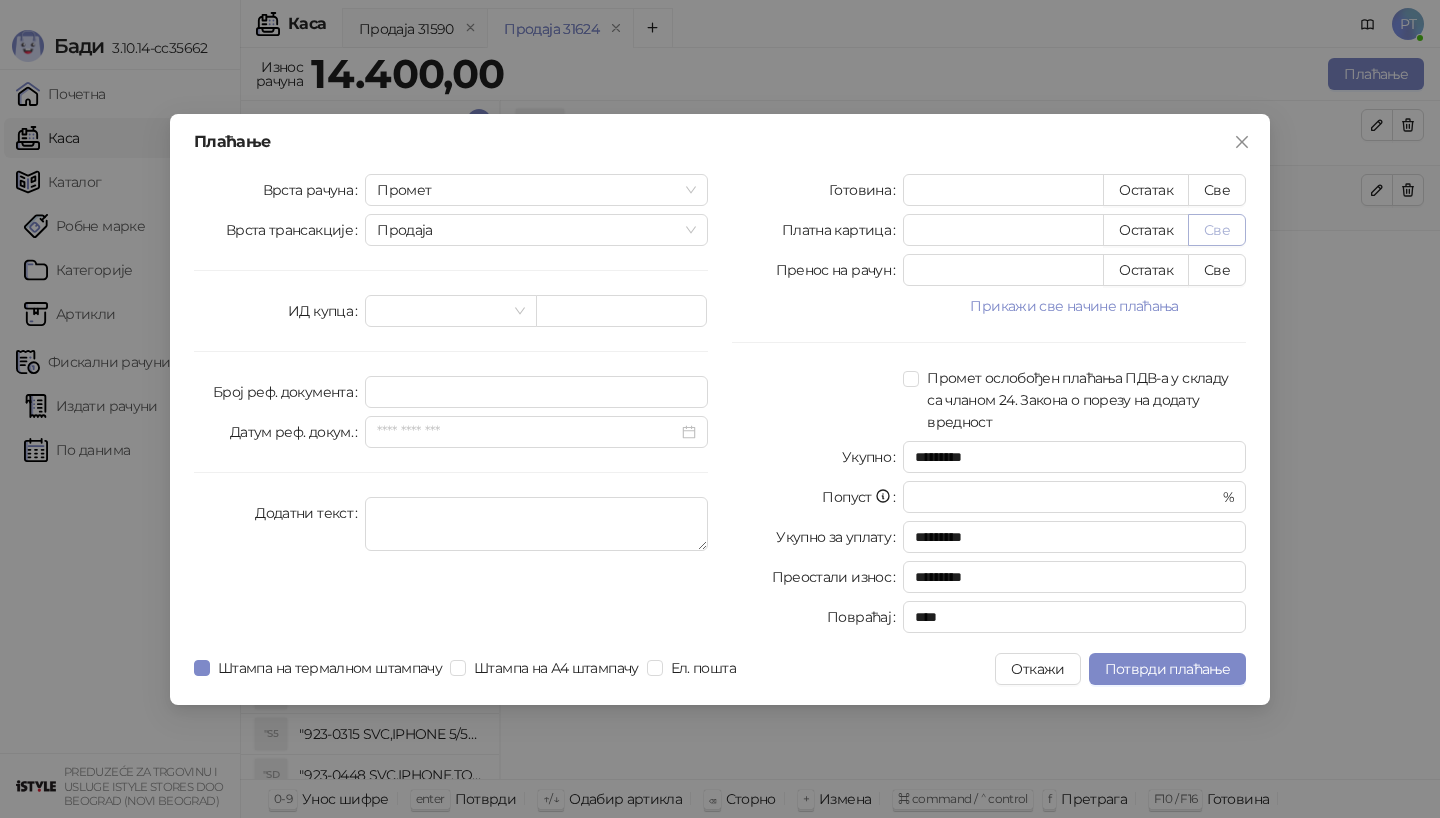 click on "Све" at bounding box center (1217, 230) 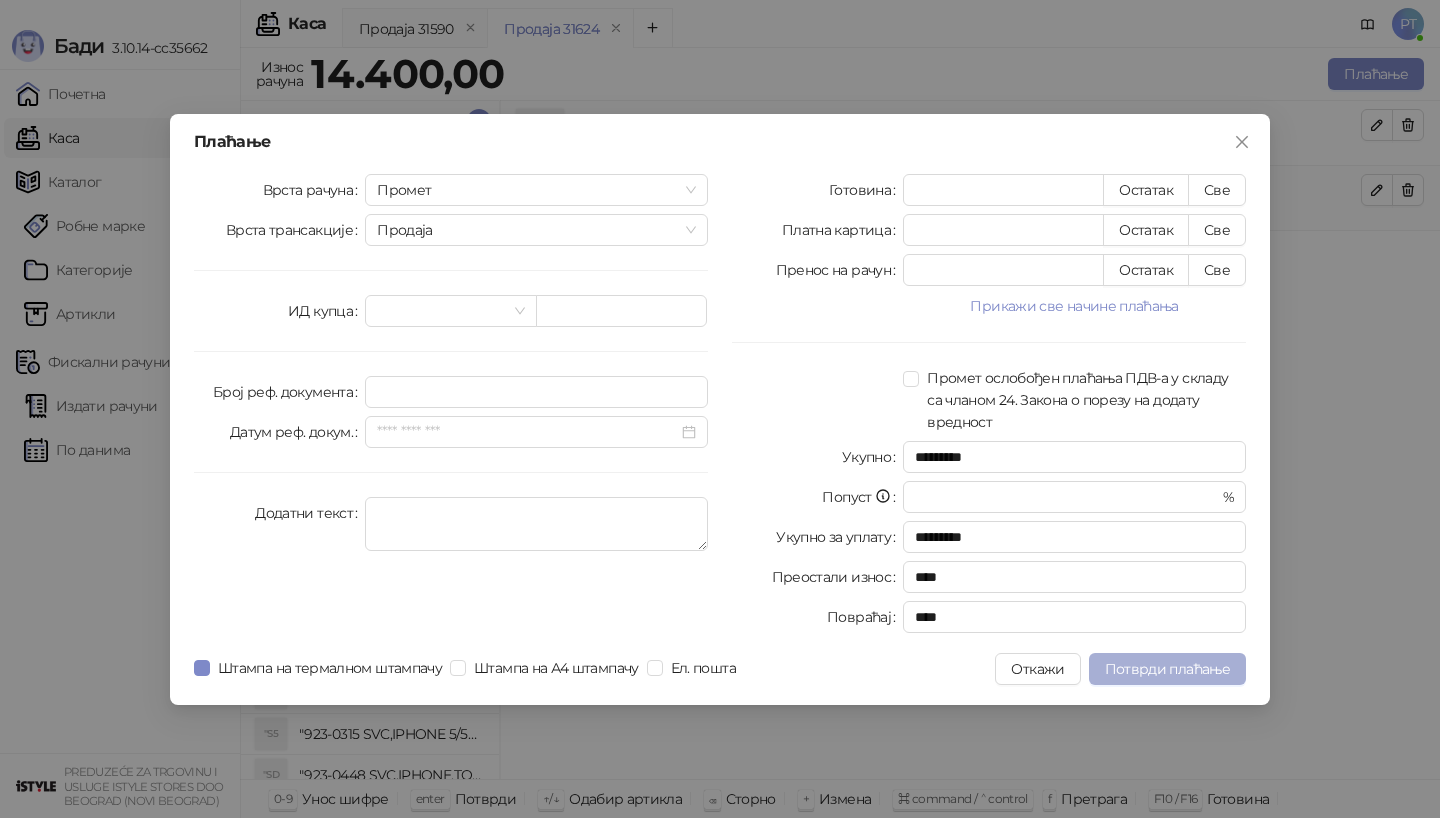click on "Потврди плаћање" at bounding box center (1167, 669) 